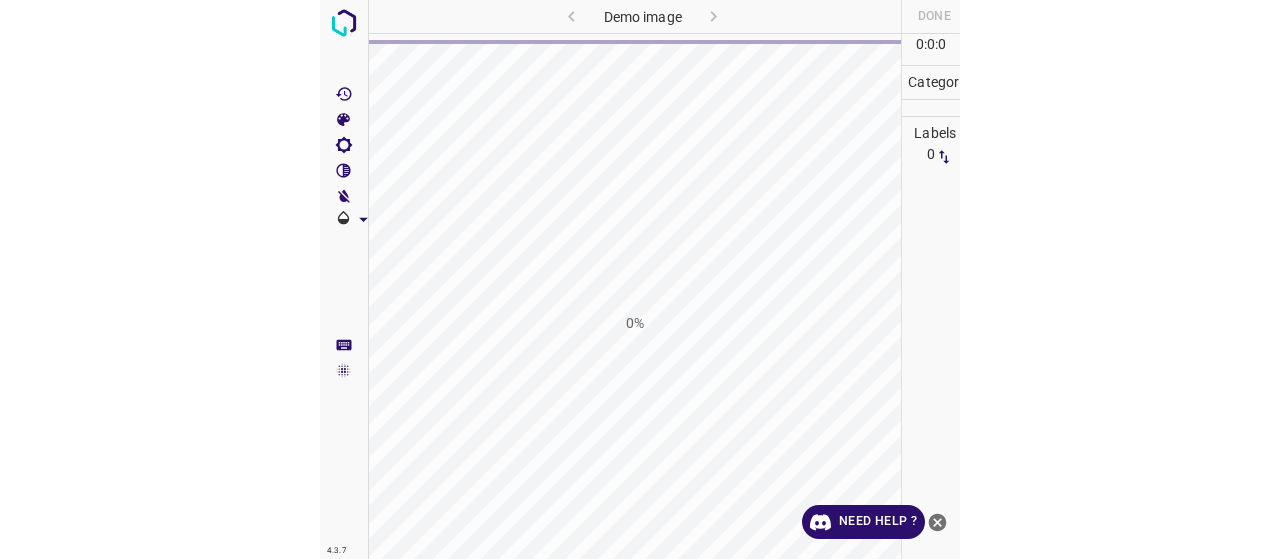 scroll, scrollTop: 0, scrollLeft: 0, axis: both 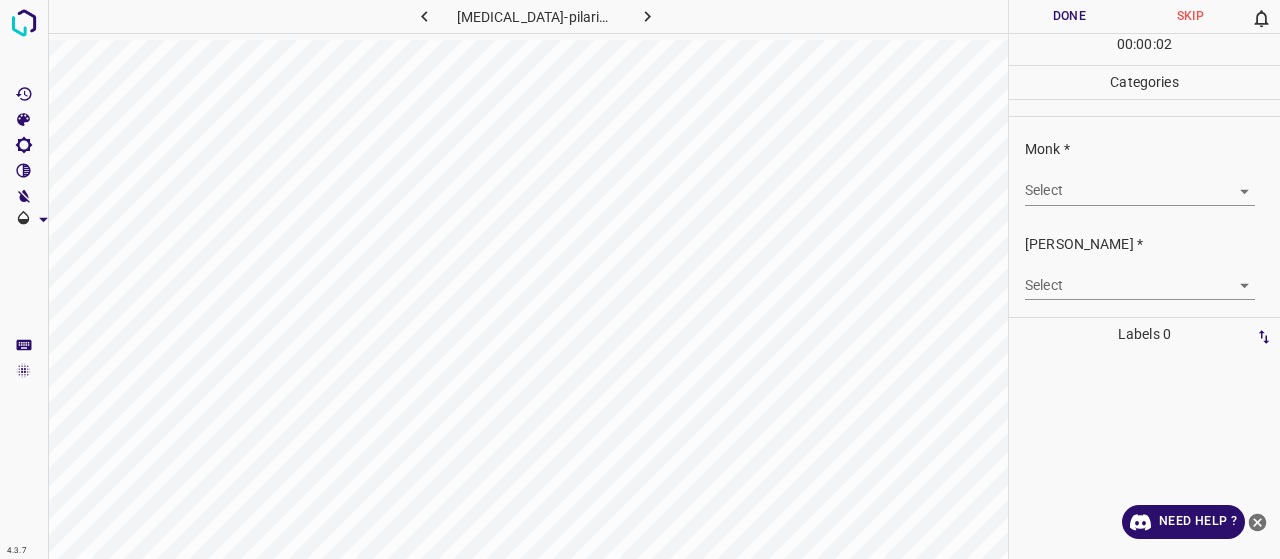 click on "4.3.7 keratosis-pilaris36.jpg Done Skip 0 00   : 00   : 02   Categories Monk *  Select ​  Fitzpatrick *  Select ​ Labels   0 Categories 1 Monk 2  Fitzpatrick Tools Space Change between modes (Draw & Edit) I Auto labeling R Restore zoom M Zoom in N Zoom out Delete Delete selecte label Filters Z Restore filters X Saturation filter C Brightness filter V Contrast filter B Gray scale filter General O Download Need Help ? - Text - Hide - Delete" at bounding box center (640, 279) 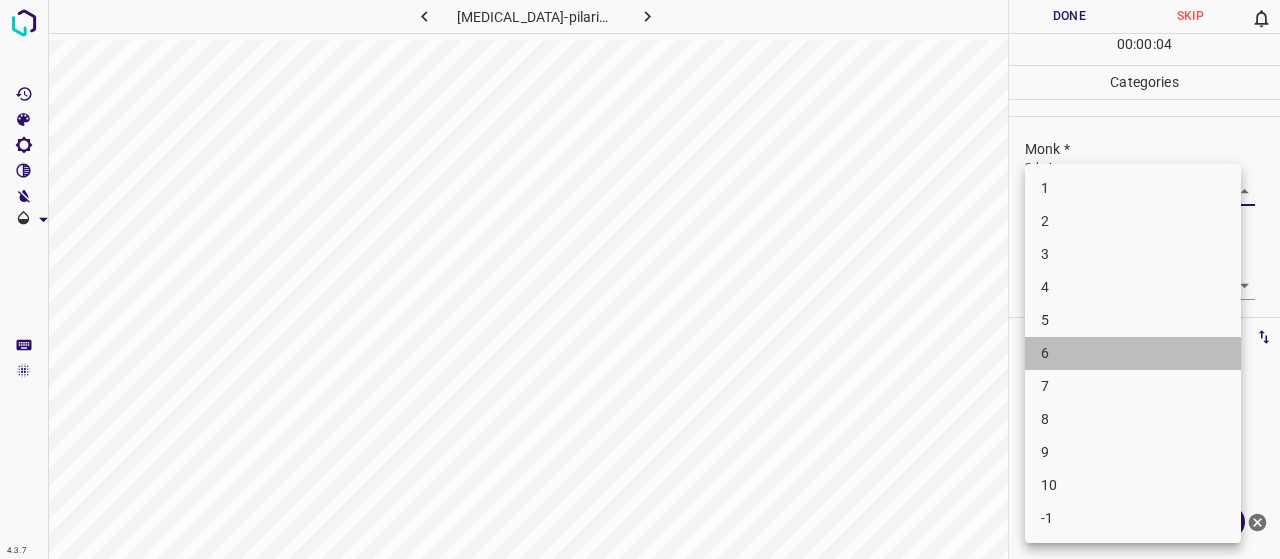 click on "6" at bounding box center (1133, 353) 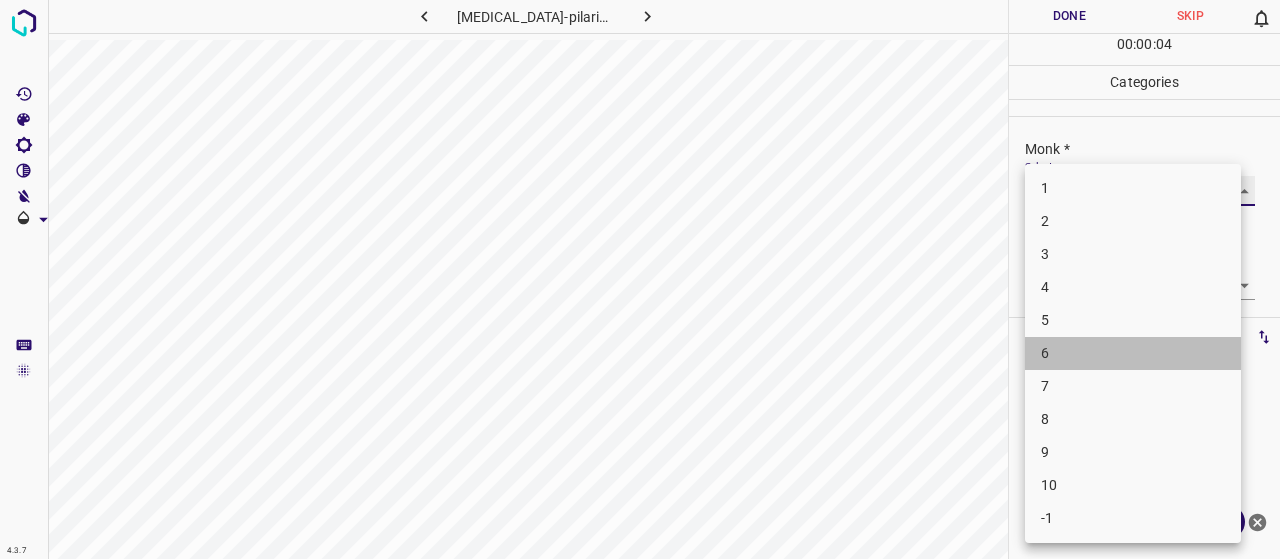 type on "6" 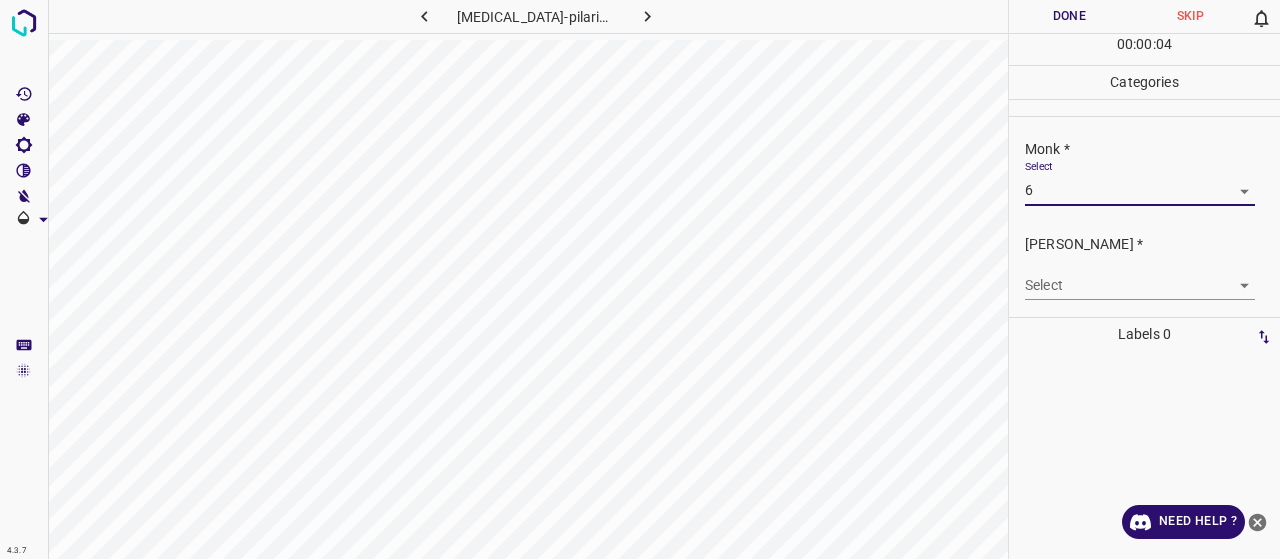 click on "4.3.7 keratosis-pilaris36.jpg Done Skip 0 00   : 00   : 04   Categories Monk *  Select 6 6  Fitzpatrick *  Select ​ Labels   0 Categories 1 Monk 2  Fitzpatrick Tools Space Change between modes (Draw & Edit) I Auto labeling R Restore zoom M Zoom in N Zoom out Delete Delete selecte label Filters Z Restore filters X Saturation filter C Brightness filter V Contrast filter B Gray scale filter General O Download Need Help ? - Text - Hide - Delete" at bounding box center (640, 279) 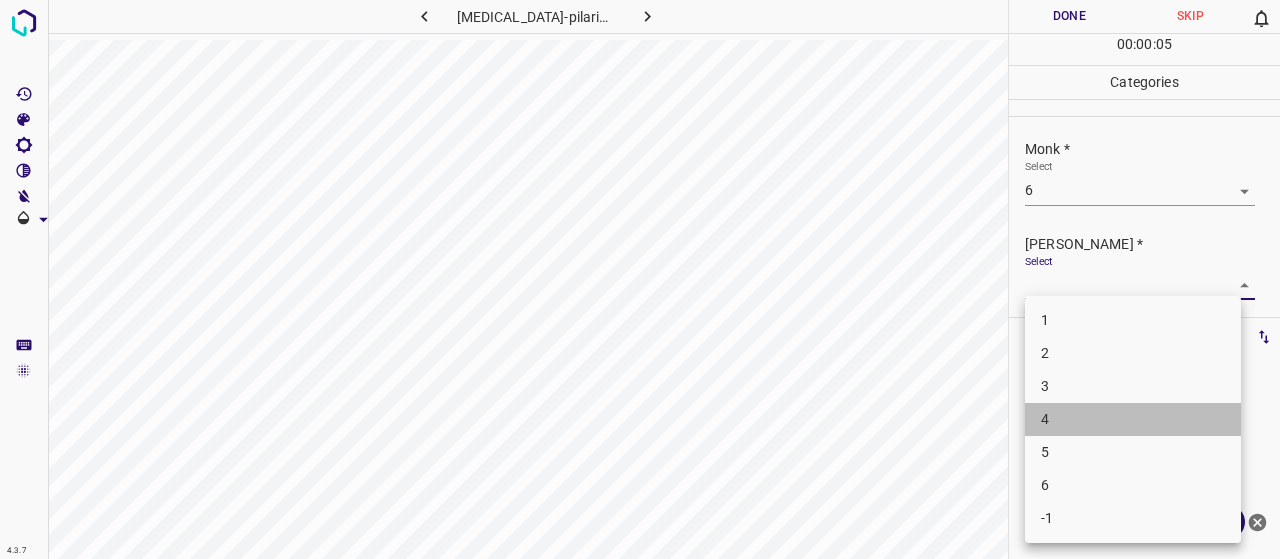 click on "4" at bounding box center [1133, 419] 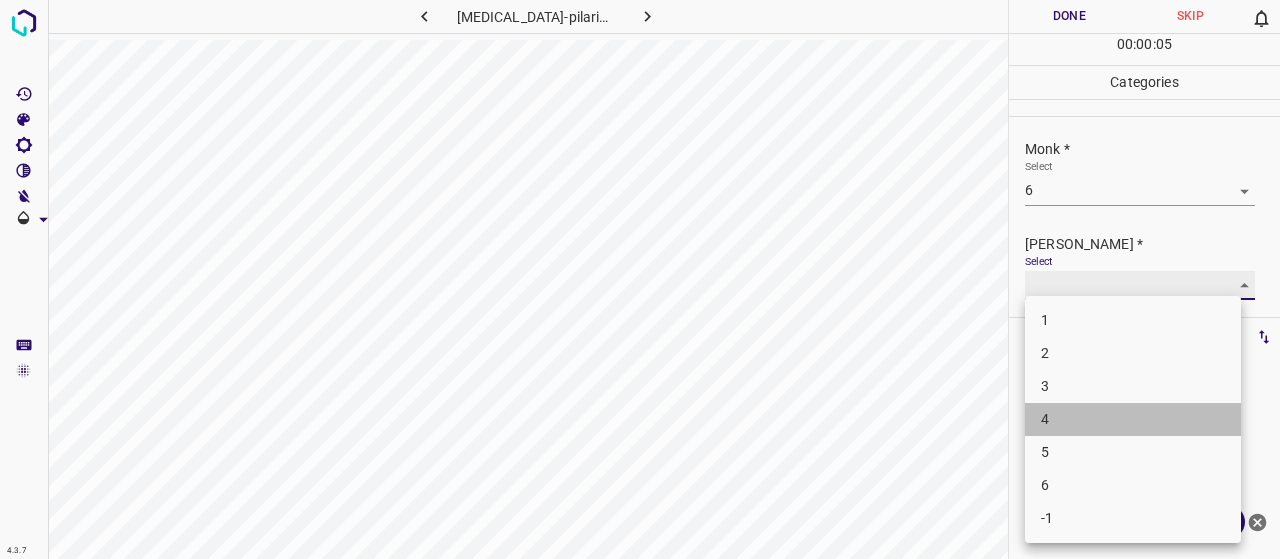 type on "4" 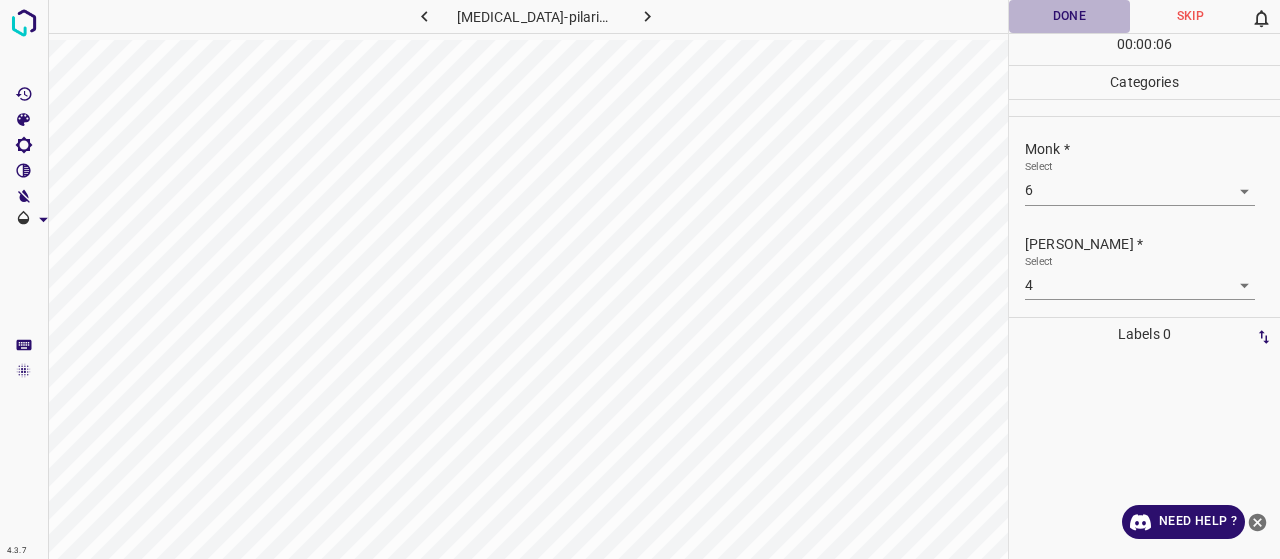 click on "Done" at bounding box center (1069, 16) 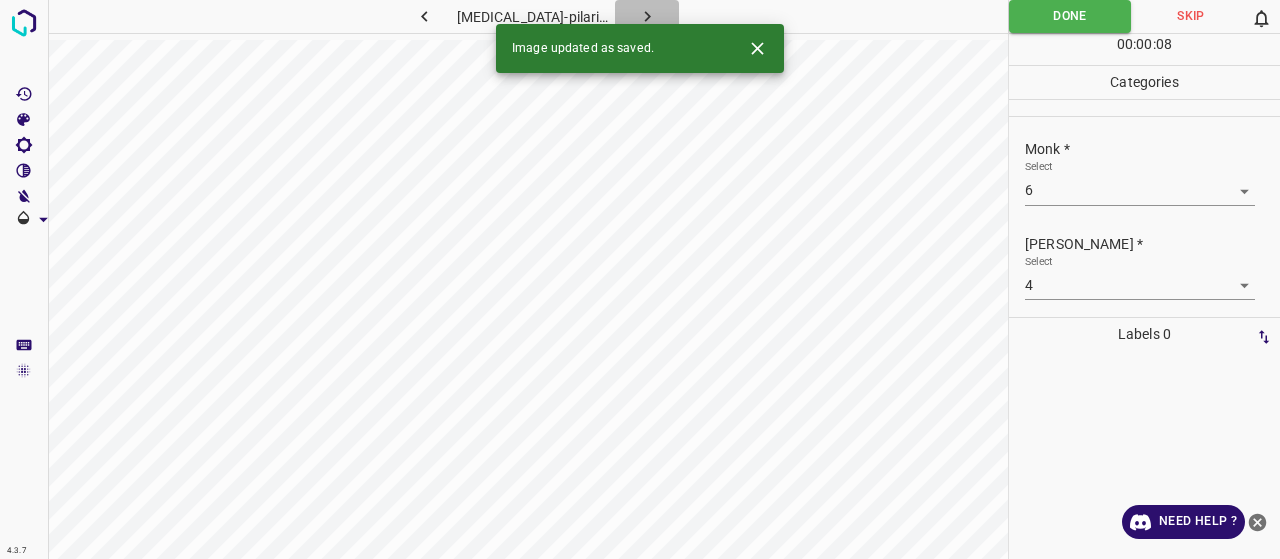 click at bounding box center [647, 16] 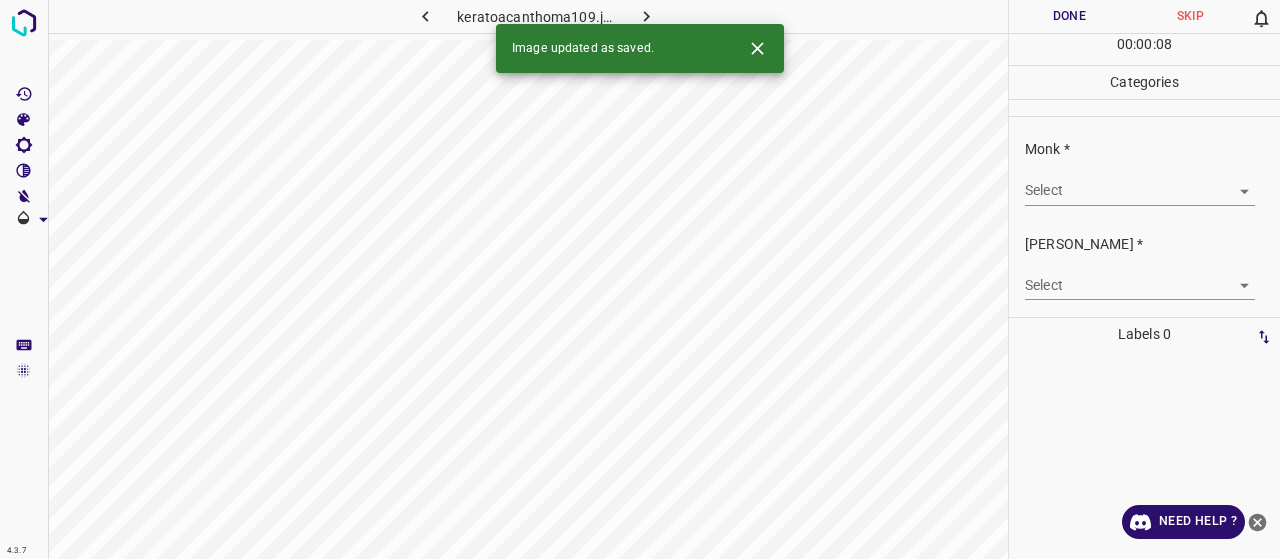 click on "4.3.7 keratoacanthoma109.jpg Done Skip 0 00   : 00   : 08   Categories Monk *  Select ​  Fitzpatrick *  Select ​ Labels   0 Categories 1 Monk 2  Fitzpatrick Tools Space Change between modes (Draw & Edit) I Auto labeling R Restore zoom M Zoom in N Zoom out Delete Delete selecte label Filters Z Restore filters X Saturation filter C Brightness filter V Contrast filter B Gray scale filter General O Download Image updated as saved. Need Help ? - Text - Hide - Delete" at bounding box center (640, 279) 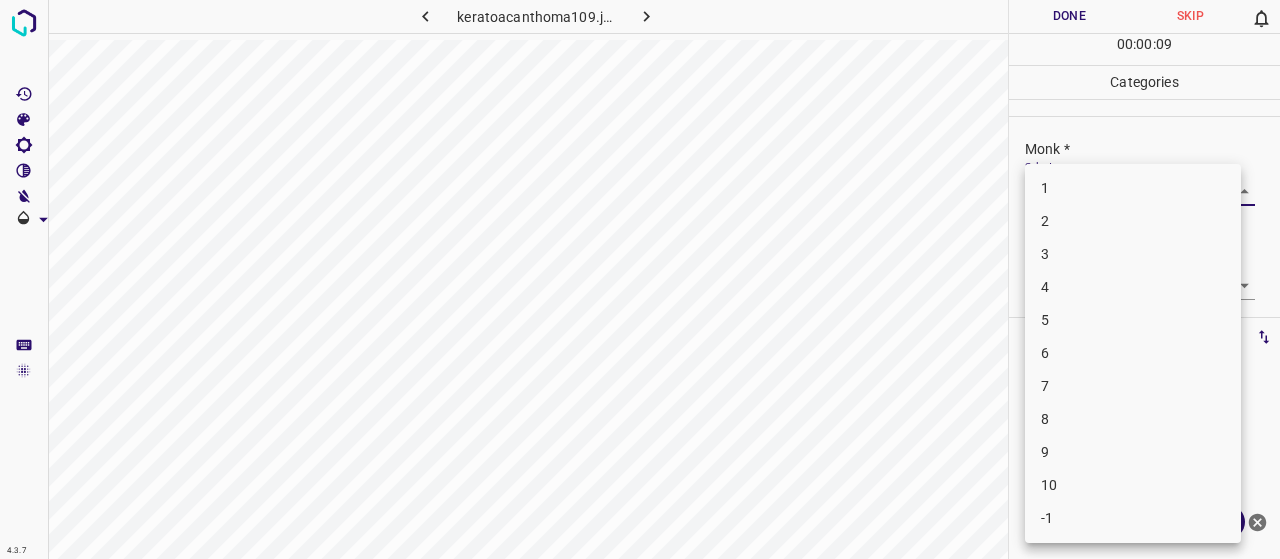 click on "4" at bounding box center [1133, 287] 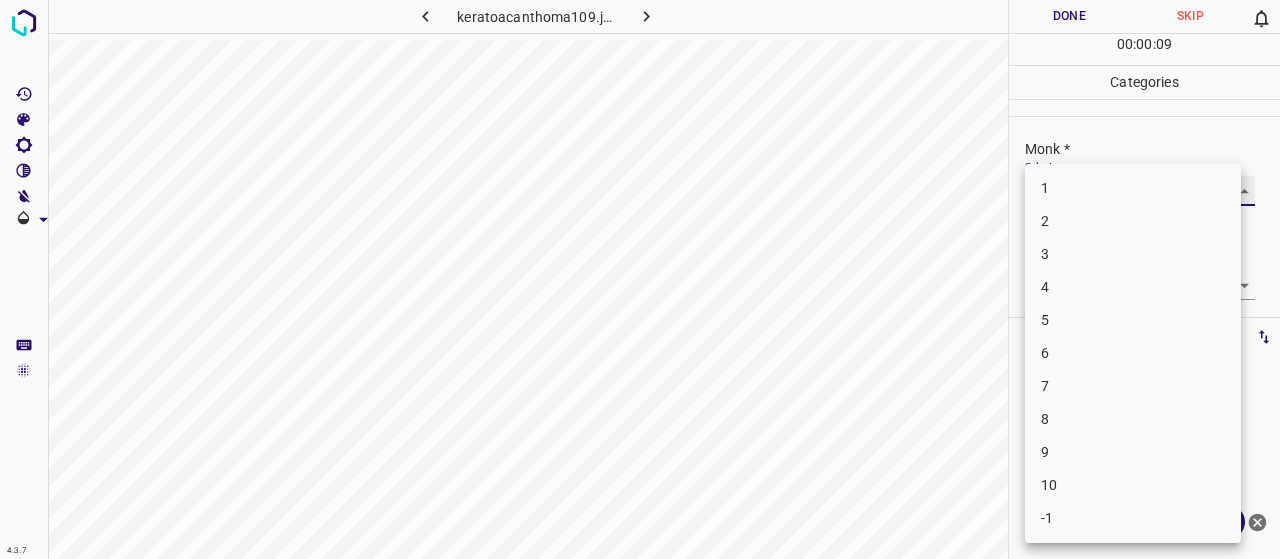 type on "4" 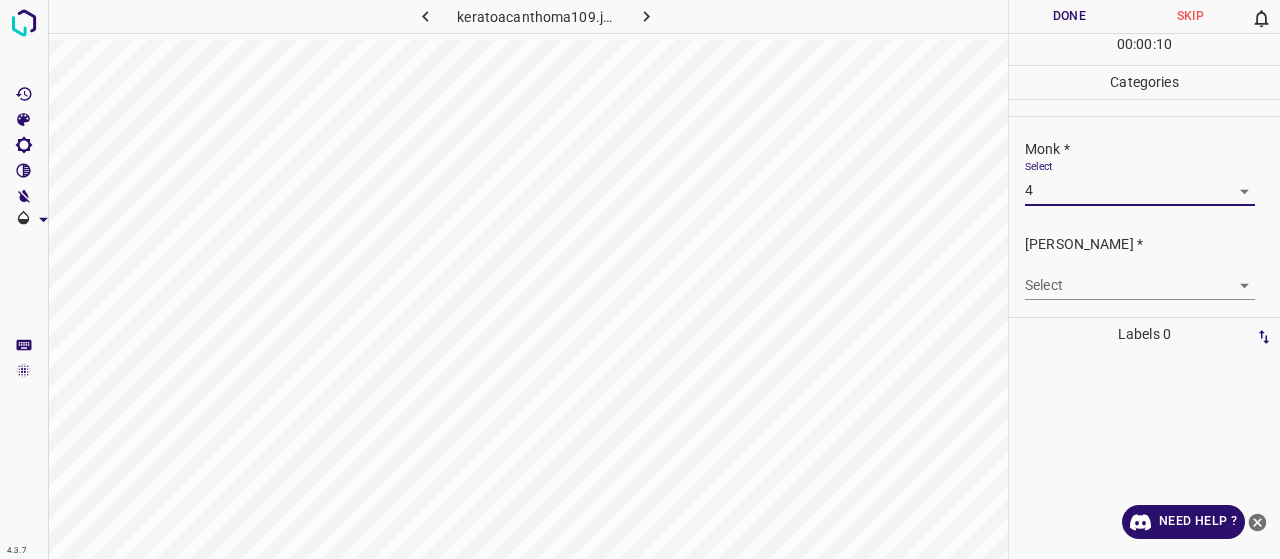 click on "4.3.7 keratoacanthoma109.jpg Done Skip 0 00   : 00   : 10   Categories Monk *  Select 4 4  Fitzpatrick *  Select ​ Labels   0 Categories 1 Monk 2  Fitzpatrick Tools Space Change between modes (Draw & Edit) I Auto labeling R Restore zoom M Zoom in N Zoom out Delete Delete selecte label Filters Z Restore filters X Saturation filter C Brightness filter V Contrast filter B Gray scale filter General O Download Need Help ? - Text - Hide - Delete 1 2 3 4 5 6 7 8 9 10 -1" at bounding box center [640, 279] 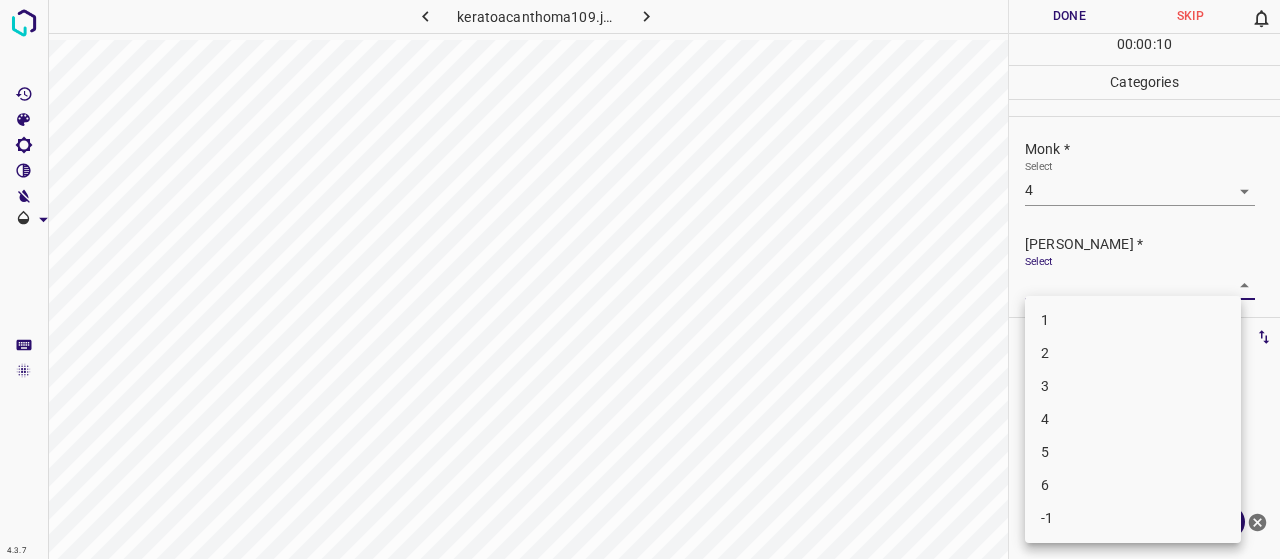 click on "2" at bounding box center (1133, 353) 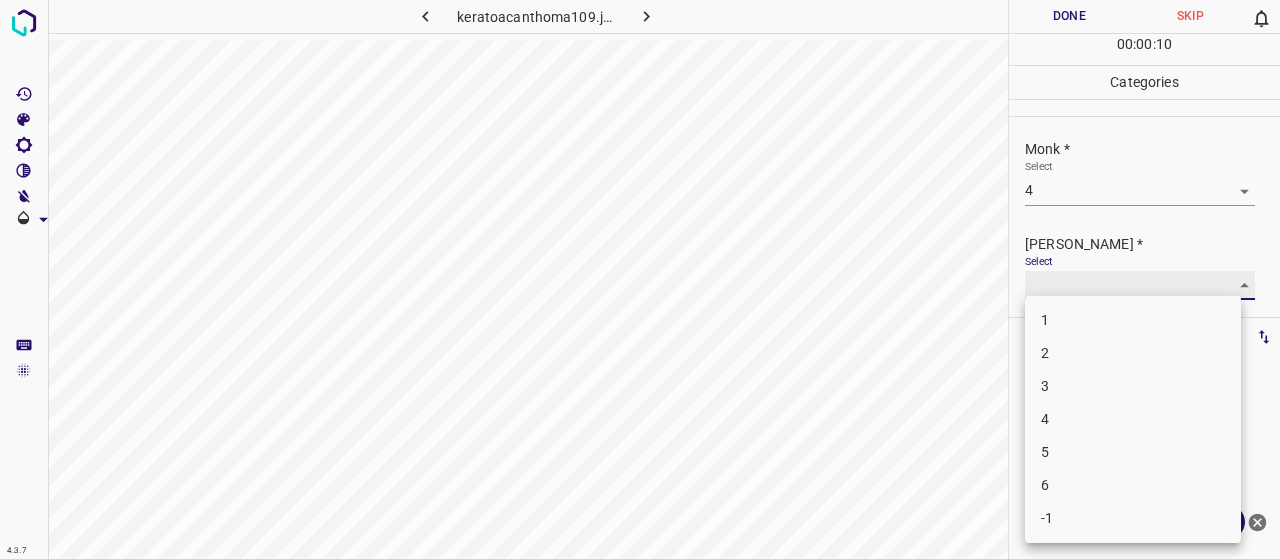 type on "2" 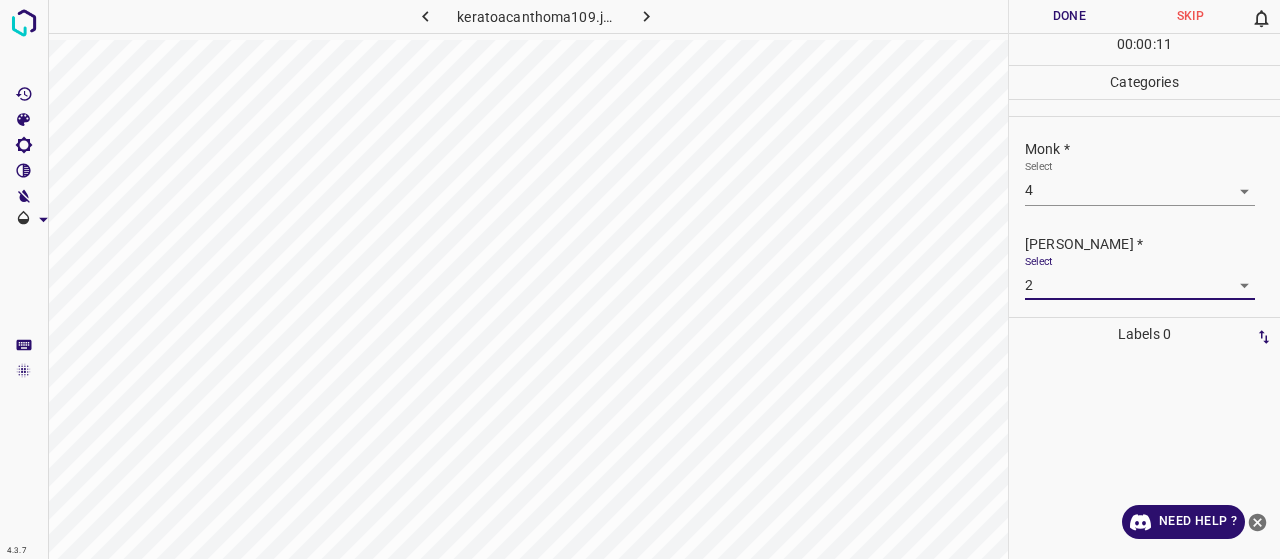 click on "Done" at bounding box center (1069, 16) 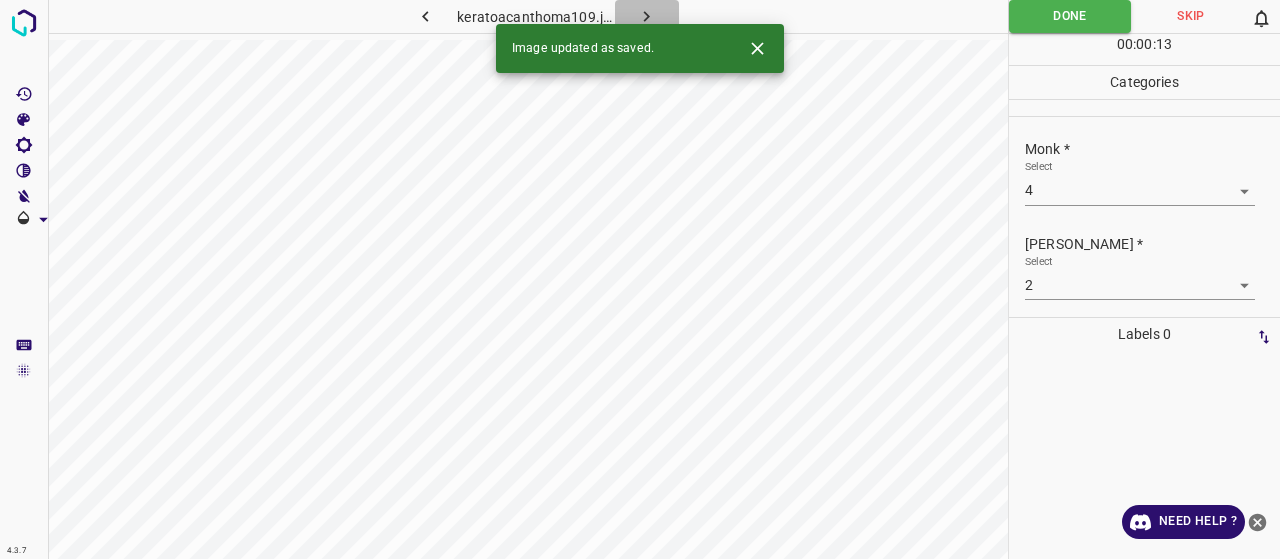 click at bounding box center (647, 16) 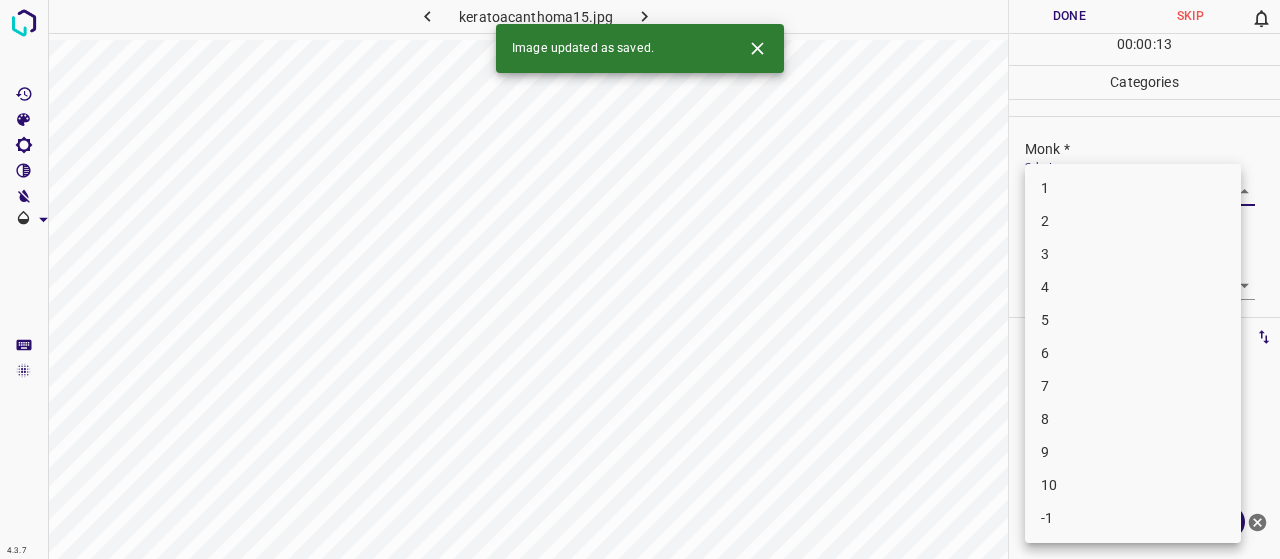click on "4.3.7 keratoacanthoma15.jpg Done Skip 0 00   : 00   : 13   Categories Monk *  Select ​  Fitzpatrick *  Select ​ Labels   0 Categories 1 Monk 2  Fitzpatrick Tools Space Change between modes (Draw & Edit) I Auto labeling R Restore zoom M Zoom in N Zoom out Delete Delete selecte label Filters Z Restore filters X Saturation filter C Brightness filter V Contrast filter B Gray scale filter General O Download Image updated as saved. Need Help ? - Text - Hide - Delete 1 2 3 4 5 6 7 8 9 10 -1" at bounding box center (640, 279) 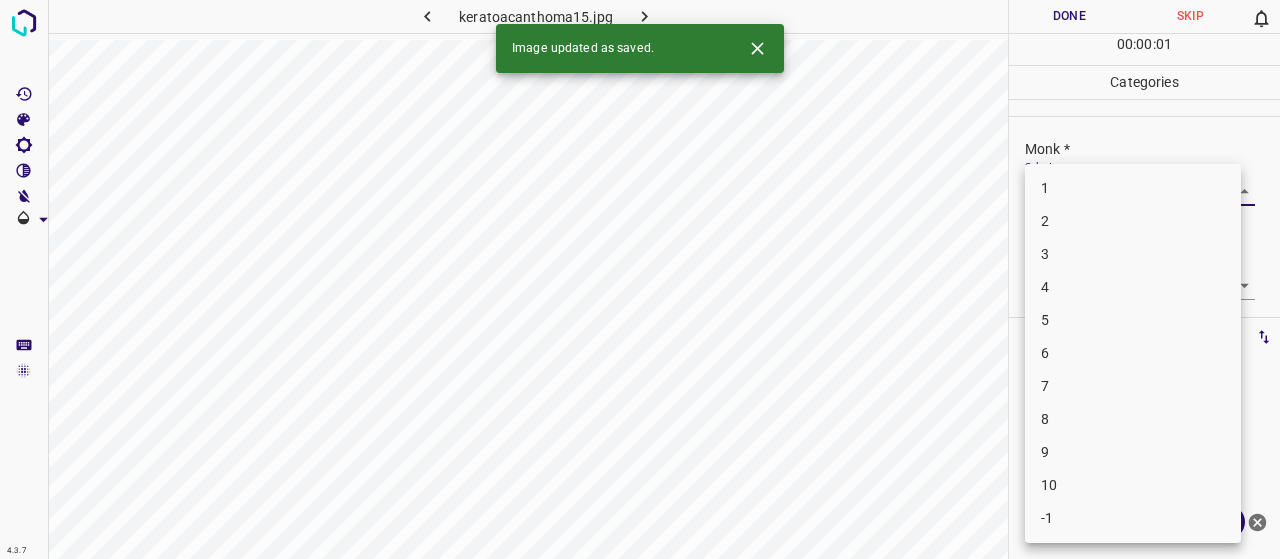 click on "2" at bounding box center [1133, 221] 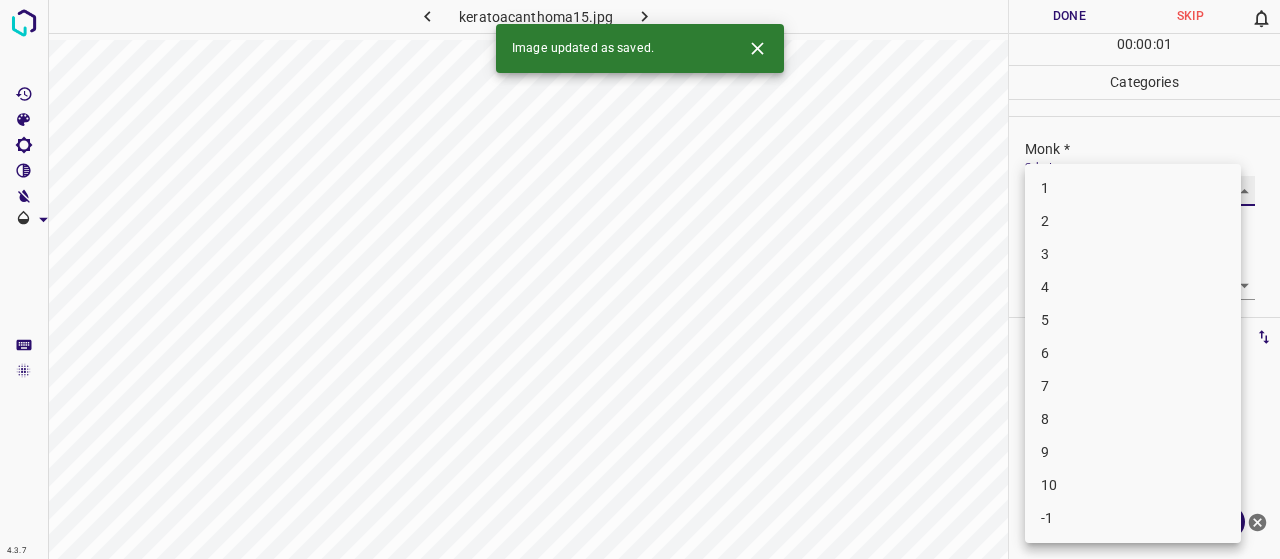 type on "2" 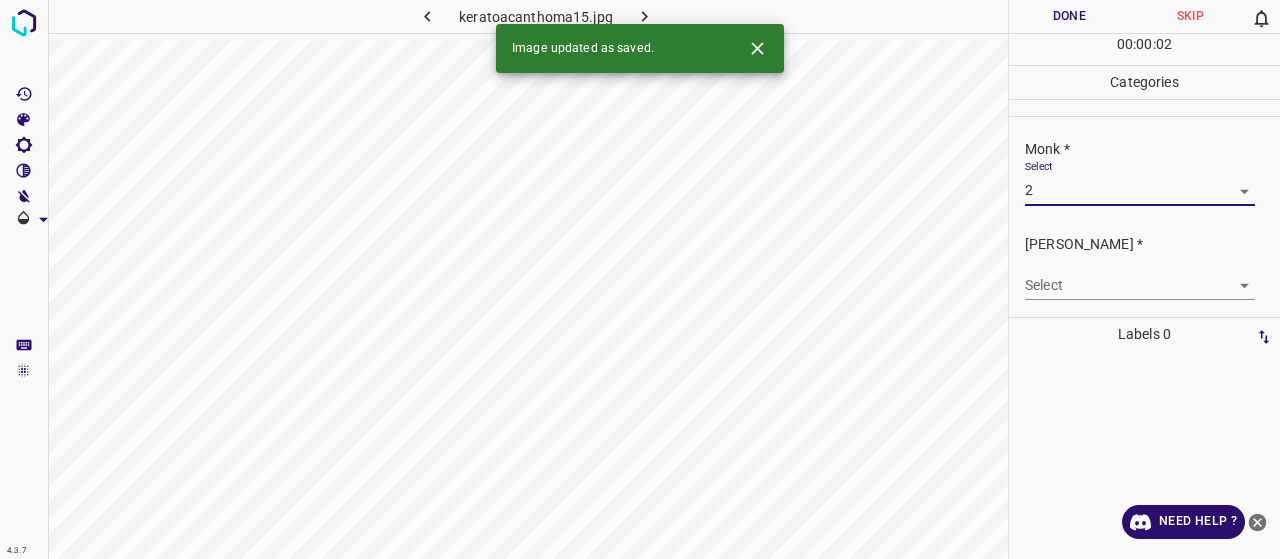 click on "Select ​" at bounding box center (1140, 277) 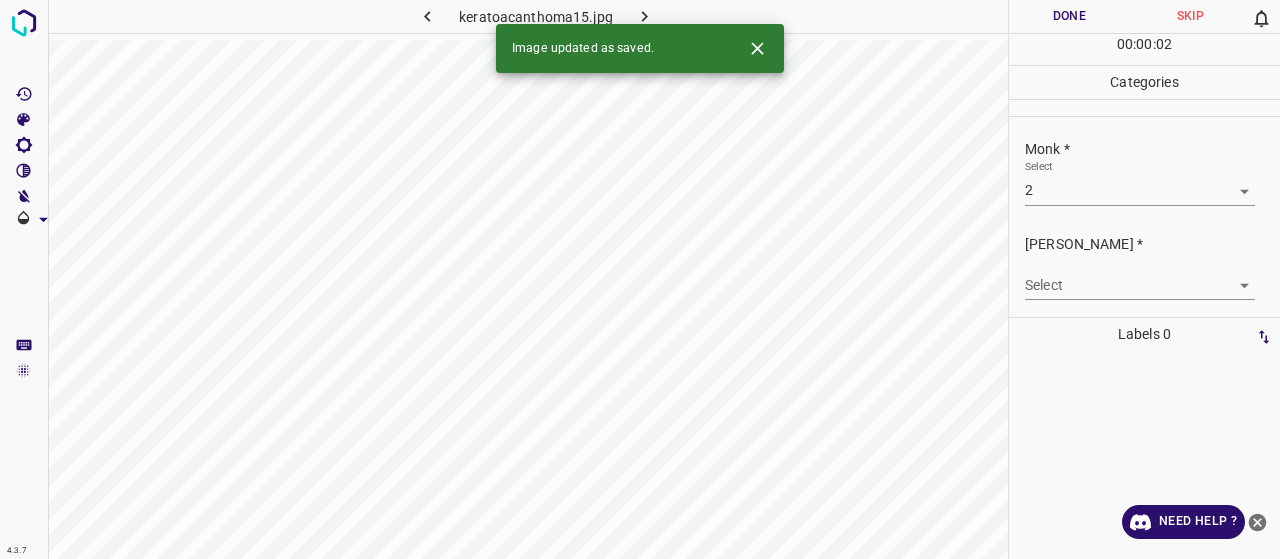 click on "4.3.7 keratoacanthoma15.jpg Done Skip 0 00   : 00   : 02   Categories Monk *  Select 2 2  Fitzpatrick *  Select ​ Labels   0 Categories 1 Monk 2  Fitzpatrick Tools Space Change between modes (Draw & Edit) I Auto labeling R Restore zoom M Zoom in N Zoom out Delete Delete selecte label Filters Z Restore filters X Saturation filter C Brightness filter V Contrast filter B Gray scale filter General O Download Image updated as saved. Need Help ? - Text - Hide - Delete" at bounding box center [640, 279] 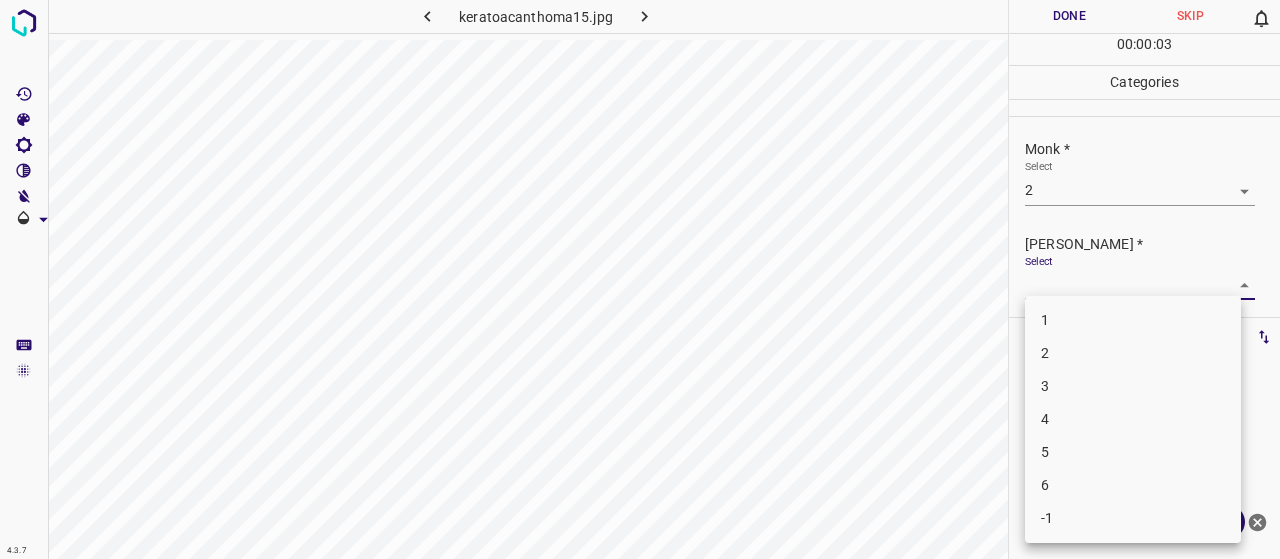click on "1" at bounding box center [1133, 320] 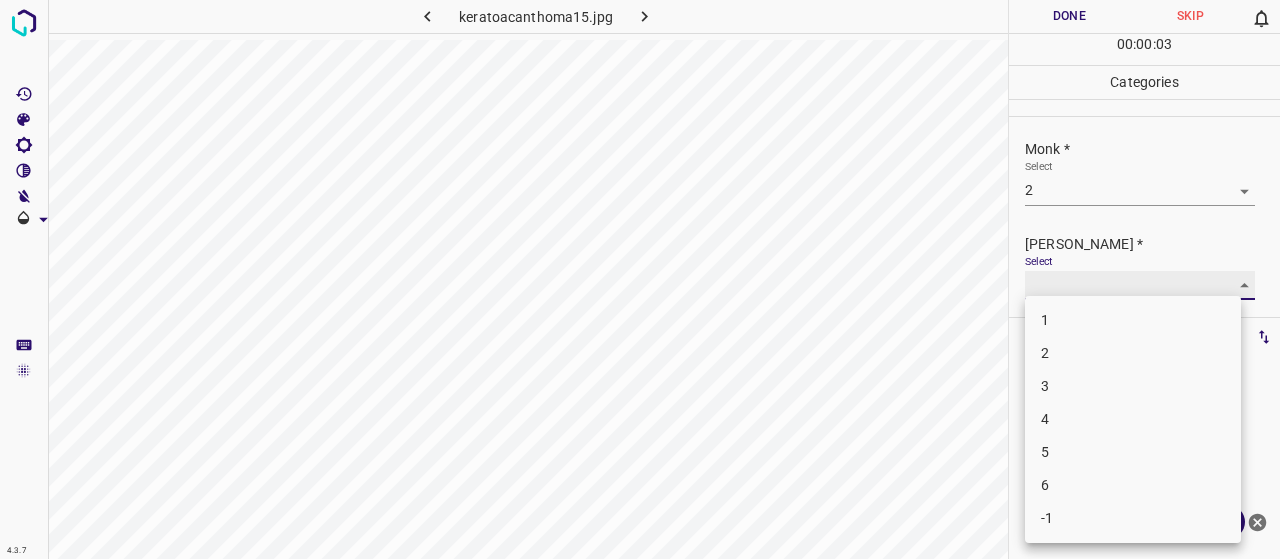 type on "1" 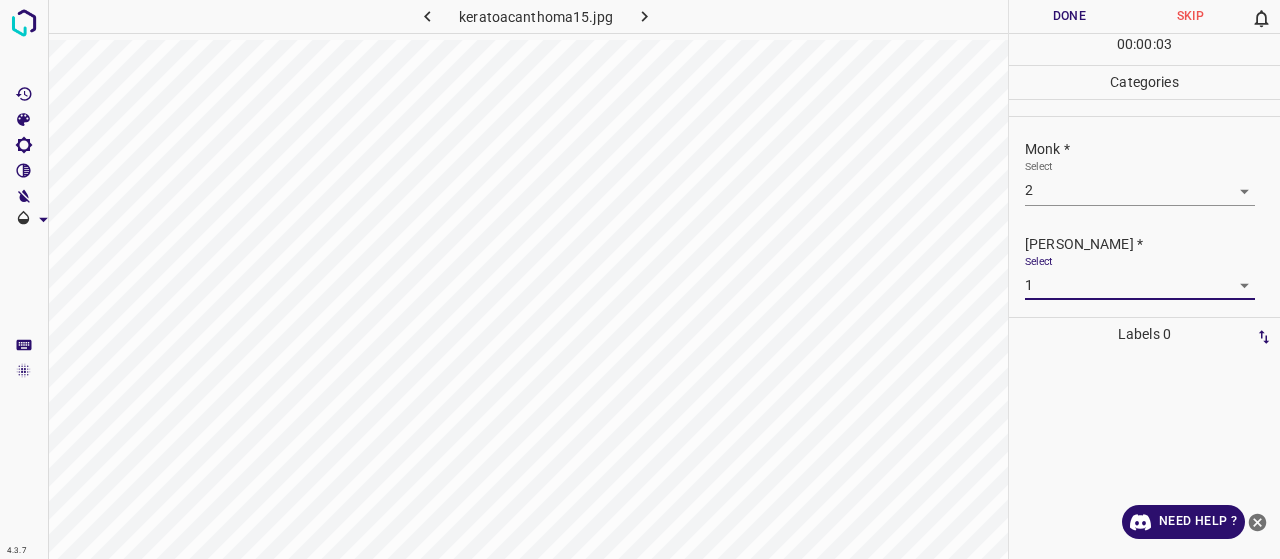 click on "Done" at bounding box center [1069, 16] 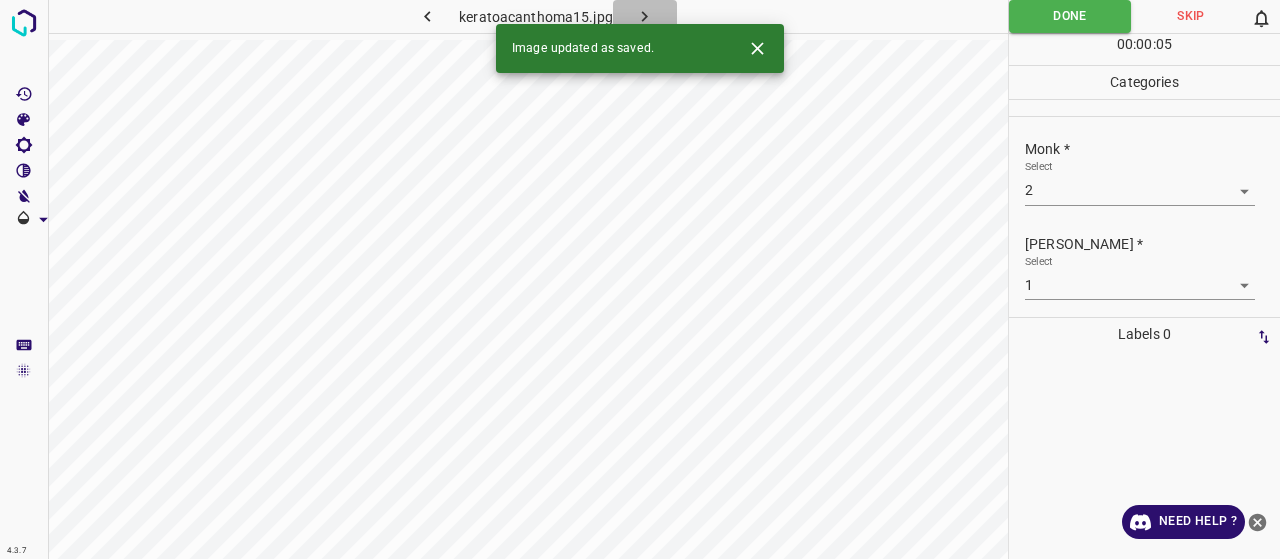 click at bounding box center (645, 16) 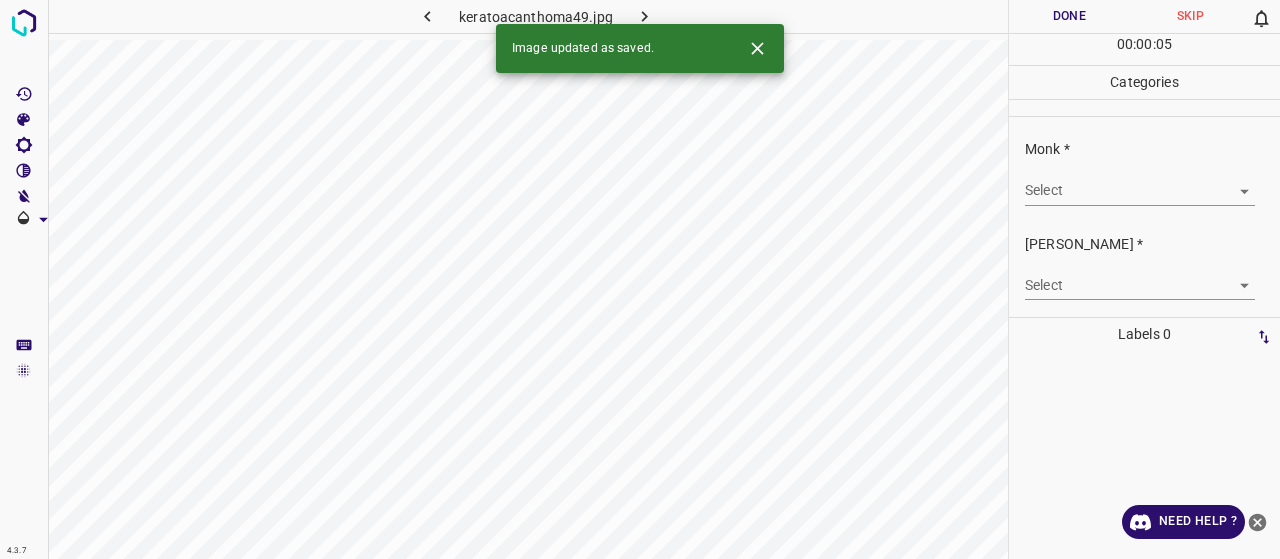click on "4.3.7 keratoacanthoma49.jpg Done Skip 0 00   : 00   : 05   Categories Monk *  Select ​  Fitzpatrick *  Select ​ Labels   0 Categories 1 Monk 2  Fitzpatrick Tools Space Change between modes (Draw & Edit) I Auto labeling R Restore zoom M Zoom in N Zoom out Delete Delete selecte label Filters Z Restore filters X Saturation filter C Brightness filter V Contrast filter B Gray scale filter General O Download Image updated as saved. Need Help ? - Text - Hide - Delete" at bounding box center [640, 279] 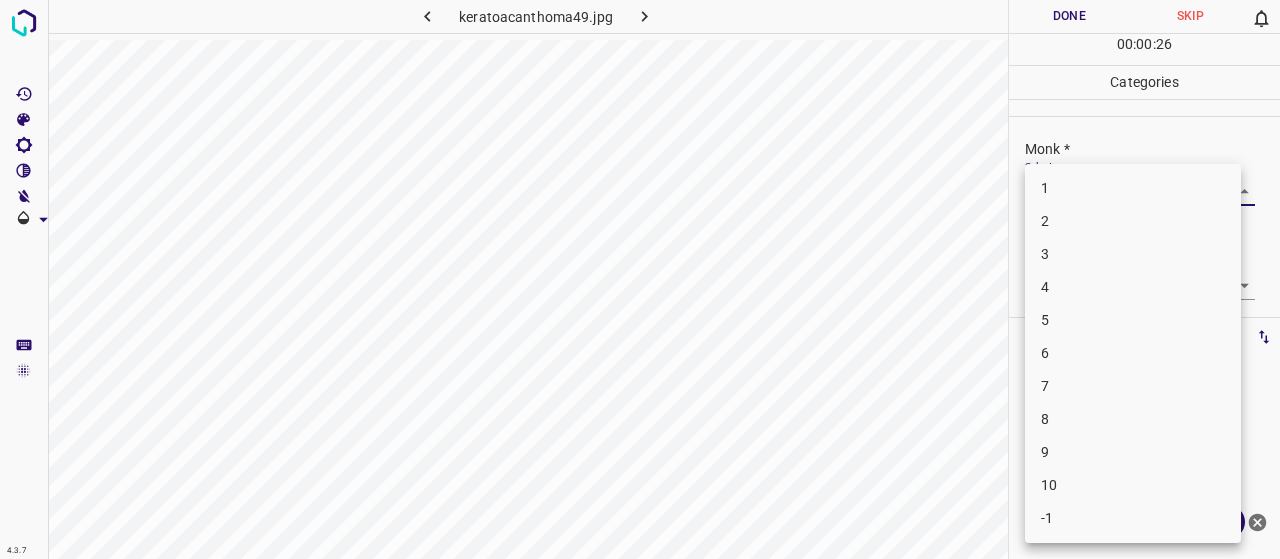 click on "3" at bounding box center [1133, 254] 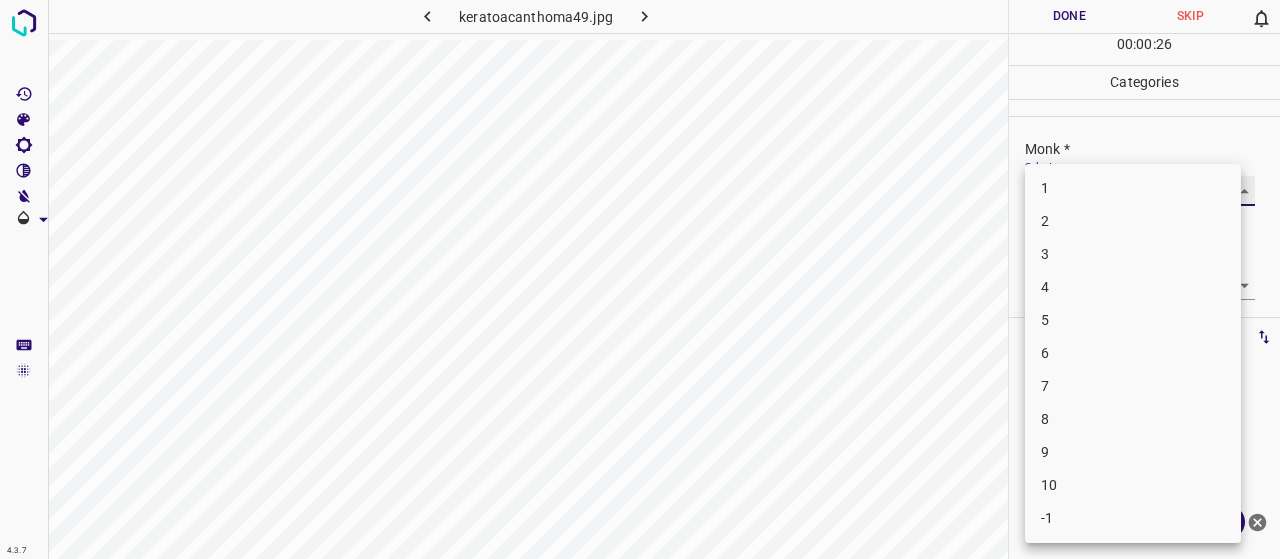 type on "3" 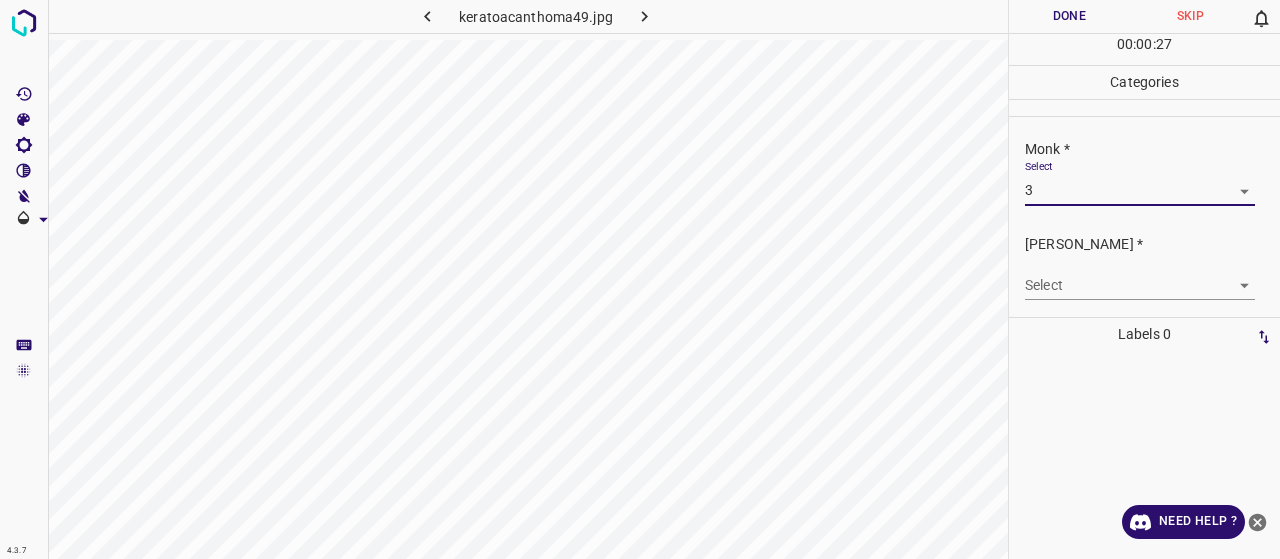click on "4.3.7 keratoacanthoma49.jpg Done Skip 0 00   : 00   : 27   Categories Monk *  Select 3 3  Fitzpatrick *  Select ​ Labels   0 Categories 1 Monk 2  Fitzpatrick Tools Space Change between modes (Draw & Edit) I Auto labeling R Restore zoom M Zoom in N Zoom out Delete Delete selecte label Filters Z Restore filters X Saturation filter C Brightness filter V Contrast filter B Gray scale filter General O Download Need Help ? - Text - Hide - Delete" at bounding box center (640, 279) 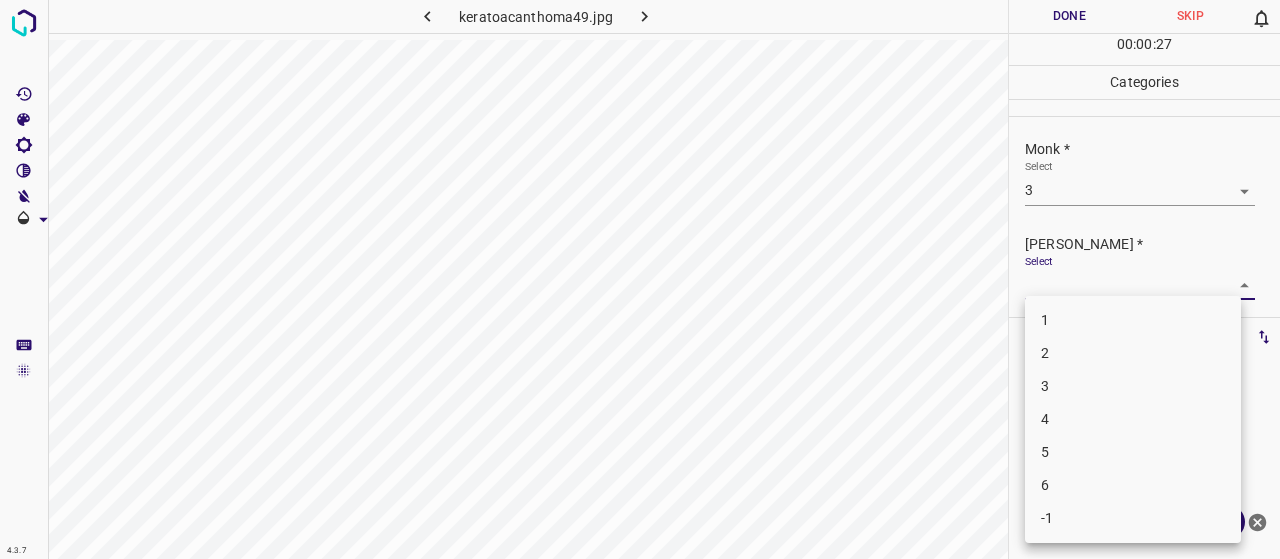 click on "2" at bounding box center [1133, 353] 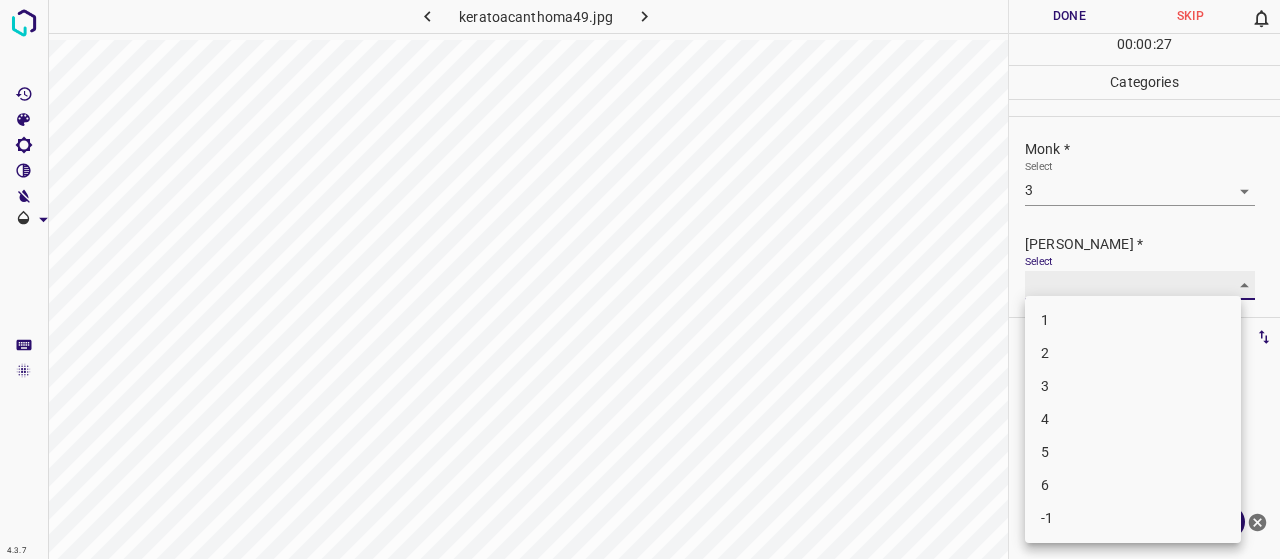 type on "2" 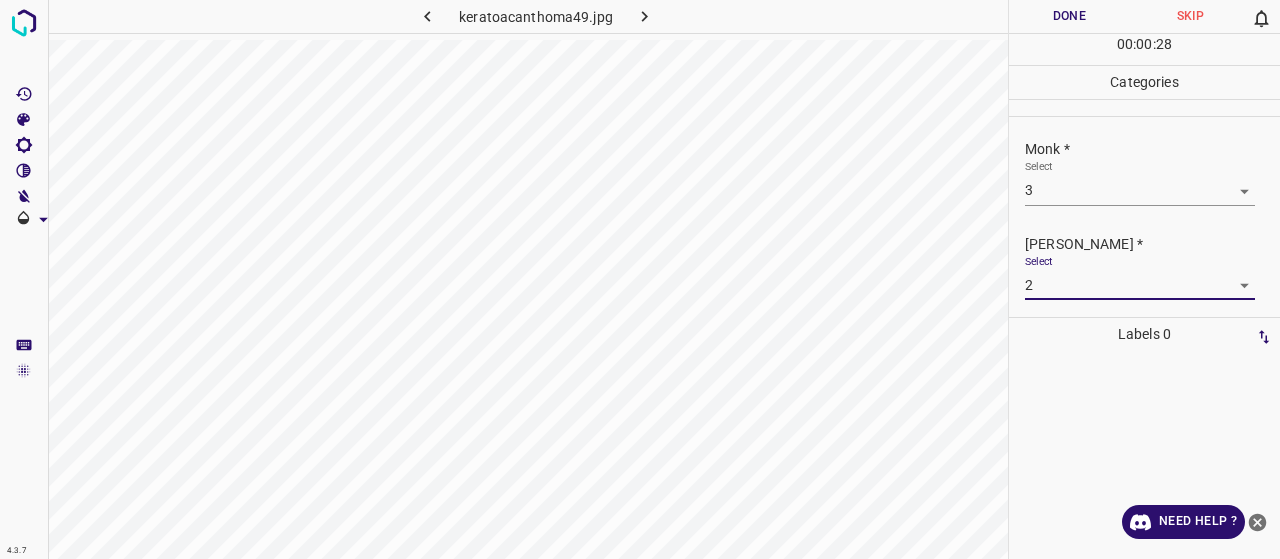 click on "Done" at bounding box center [1069, 16] 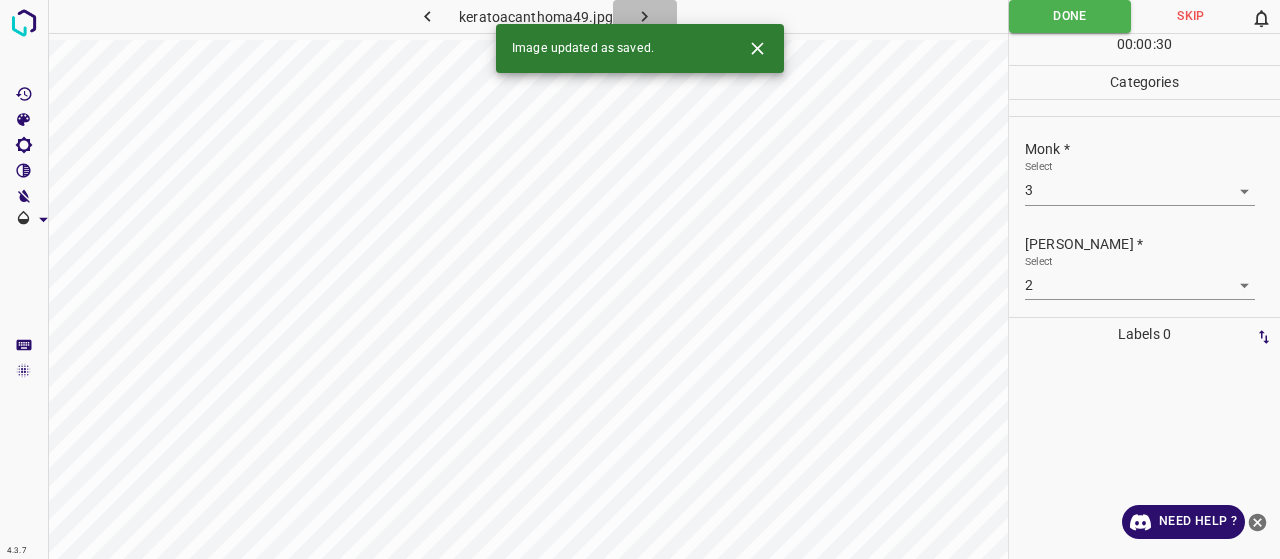 click 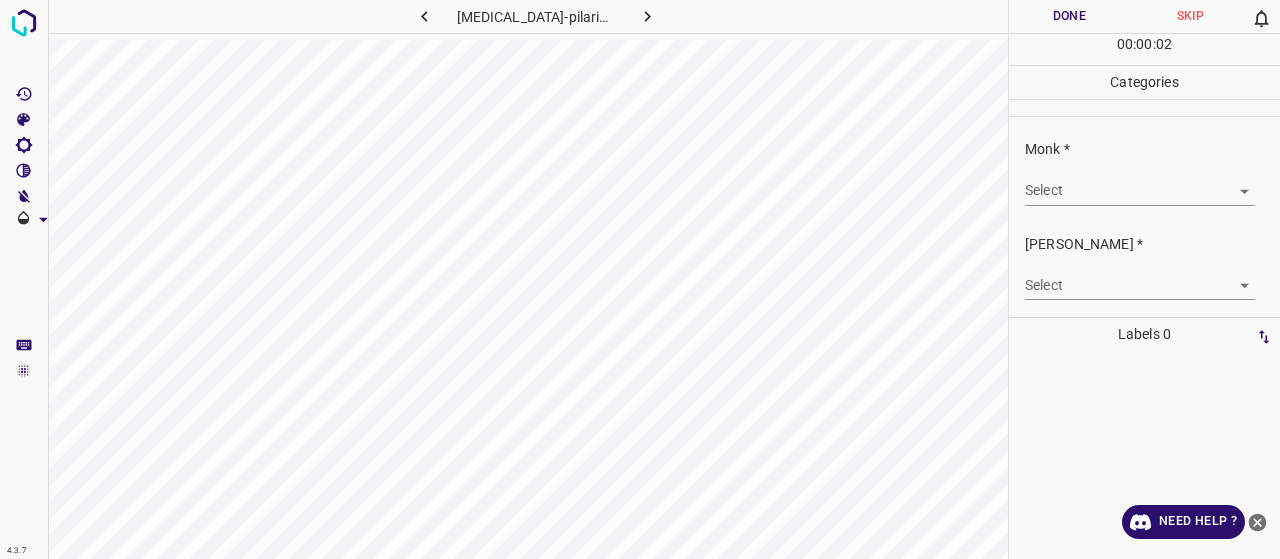click on "4.3.7 keratosis-pilaris61.jpg Done Skip 0 00   : 00   : 02   Categories Monk *  Select ​  Fitzpatrick *  Select ​ Labels   0 Categories 1 Monk 2  Fitzpatrick Tools Space Change between modes (Draw & Edit) I Auto labeling R Restore zoom M Zoom in N Zoom out Delete Delete selecte label Filters Z Restore filters X Saturation filter C Brightness filter V Contrast filter B Gray scale filter General O Download Need Help ? - Text - Hide - Delete" at bounding box center (640, 279) 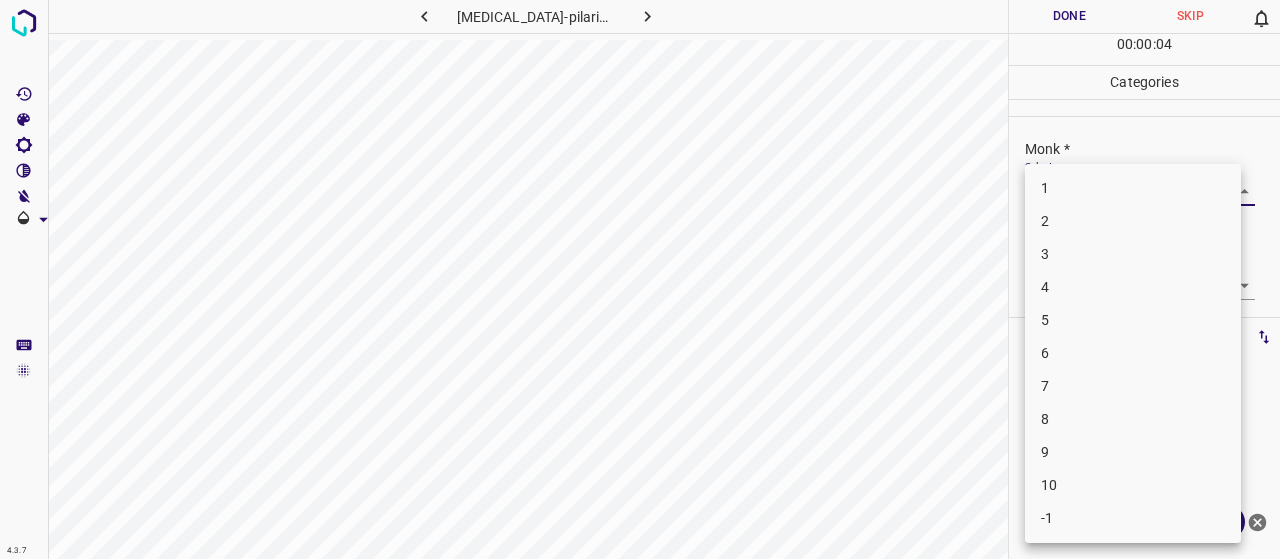 drag, startPoint x: 1114, startPoint y: 336, endPoint x: 1115, endPoint y: 349, distance: 13.038404 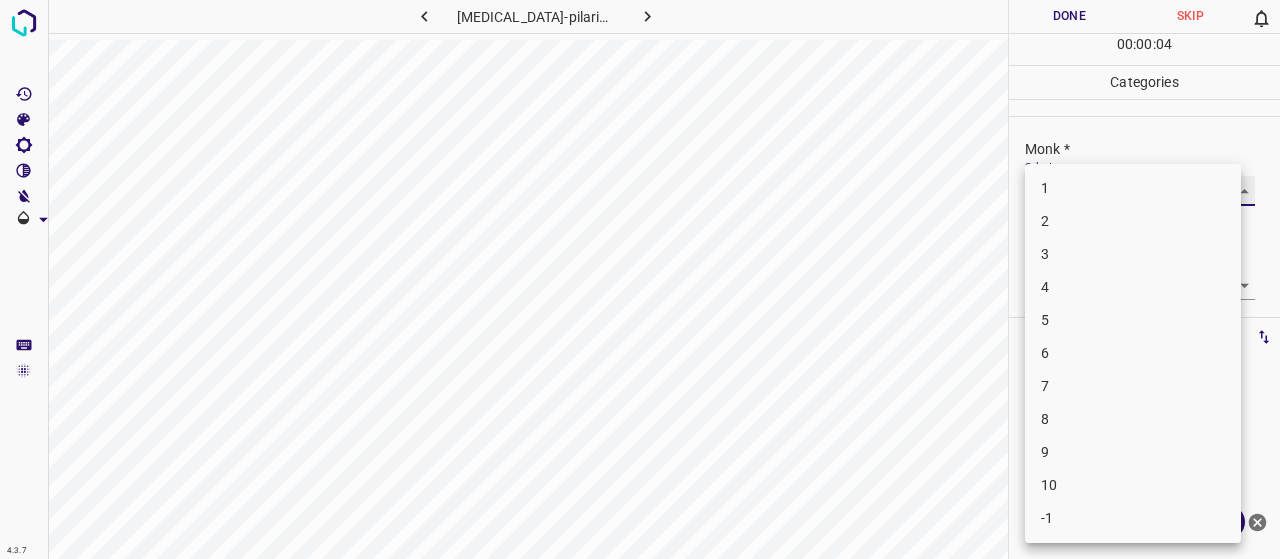 type on "6" 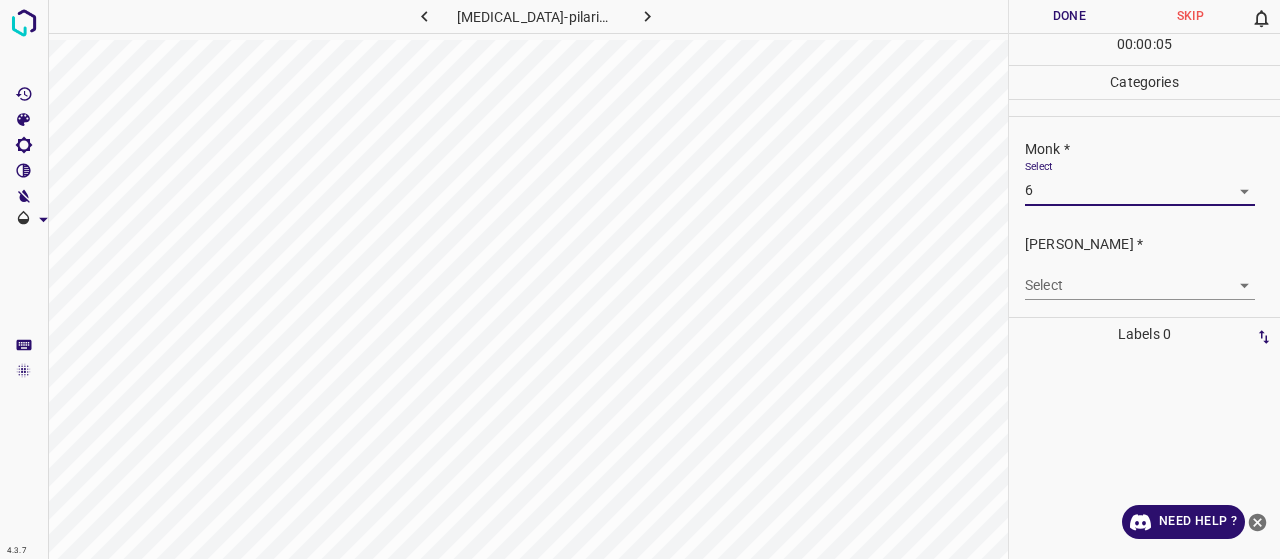 click on "Fitzpatrick *" at bounding box center (1152, 244) 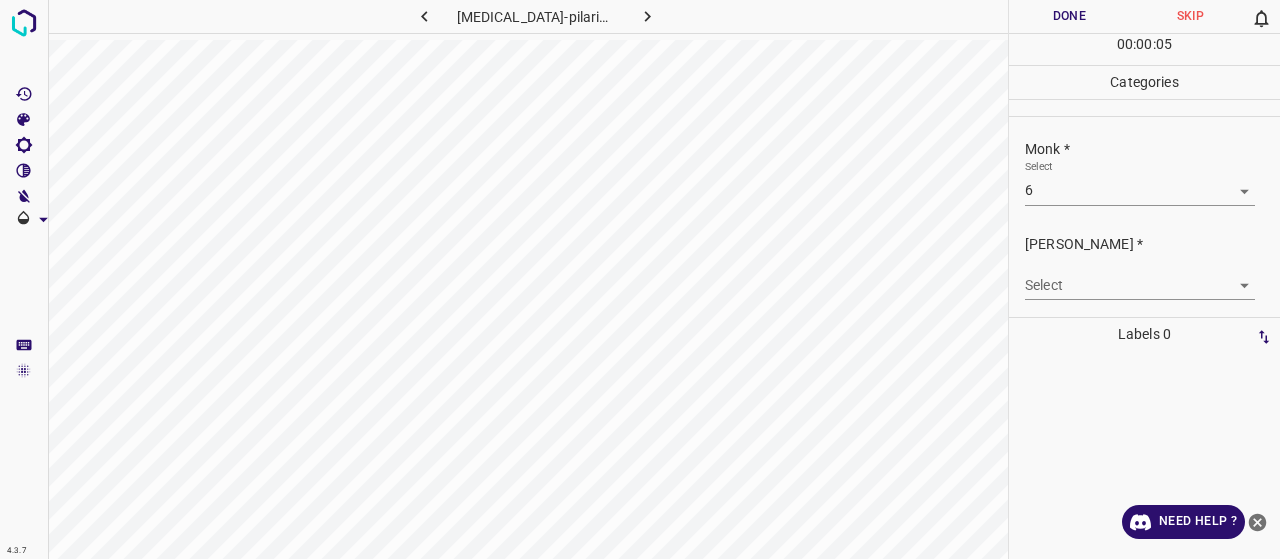 click on "4.3.7 keratosis-pilaris61.jpg Done Skip 0 00   : 00   : 05   Categories Monk *  Select 6 6  Fitzpatrick *  Select ​ Labels   0 Categories 1 Monk 2  Fitzpatrick Tools Space Change between modes (Draw & Edit) I Auto labeling R Restore zoom M Zoom in N Zoom out Delete Delete selecte label Filters Z Restore filters X Saturation filter C Brightness filter V Contrast filter B Gray scale filter General O Download Need Help ? - Text - Hide - Delete" at bounding box center [640, 279] 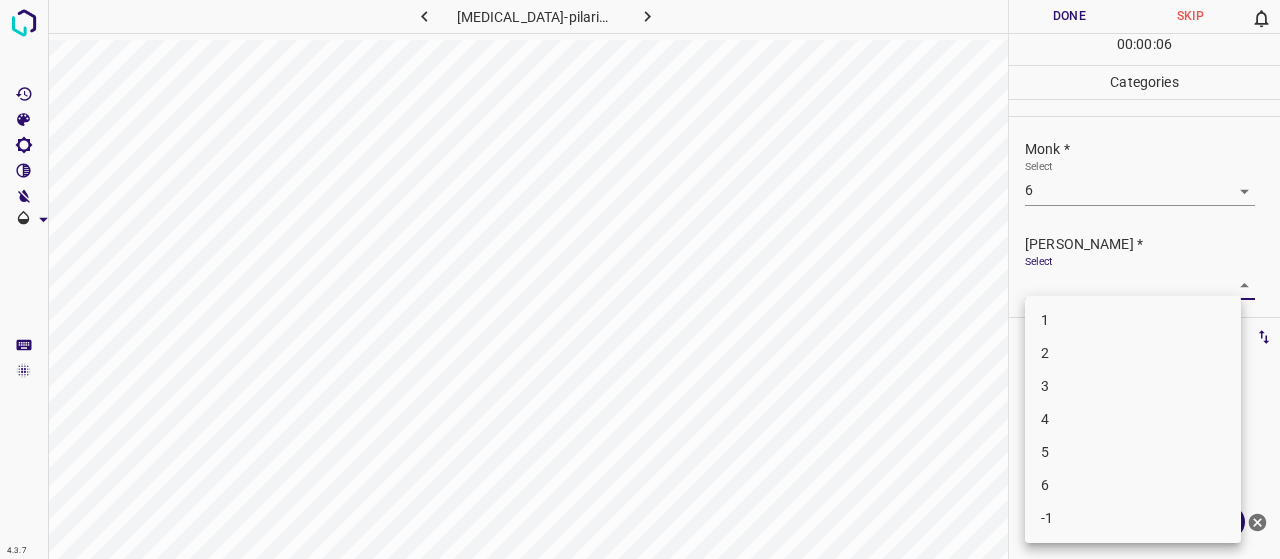click on "3" at bounding box center (1133, 386) 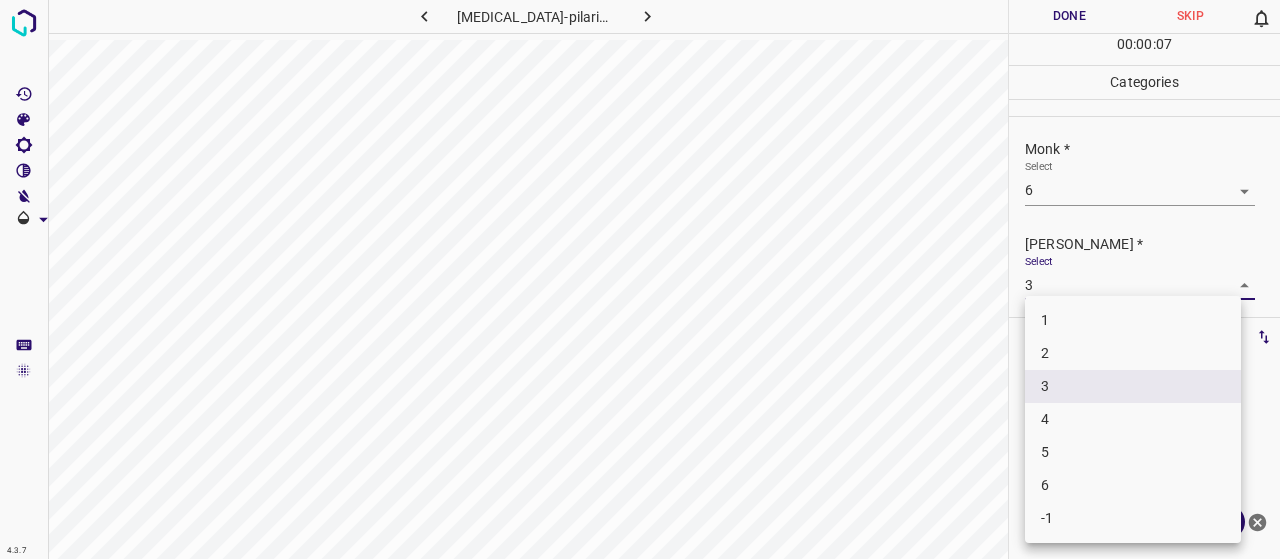 click on "4.3.7 keratosis-pilaris61.jpg Done Skip 0 00   : 00   : 07   Categories Monk *  Select 6 6  Fitzpatrick *  Select 3 3 Labels   0 Categories 1 Monk 2  Fitzpatrick Tools Space Change between modes (Draw & Edit) I Auto labeling R Restore zoom M Zoom in N Zoom out Delete Delete selecte label Filters Z Restore filters X Saturation filter C Brightness filter V Contrast filter B Gray scale filter General O Download Need Help ? - Text - Hide - Delete 1 2 3 4 5 6 -1" at bounding box center [640, 279] 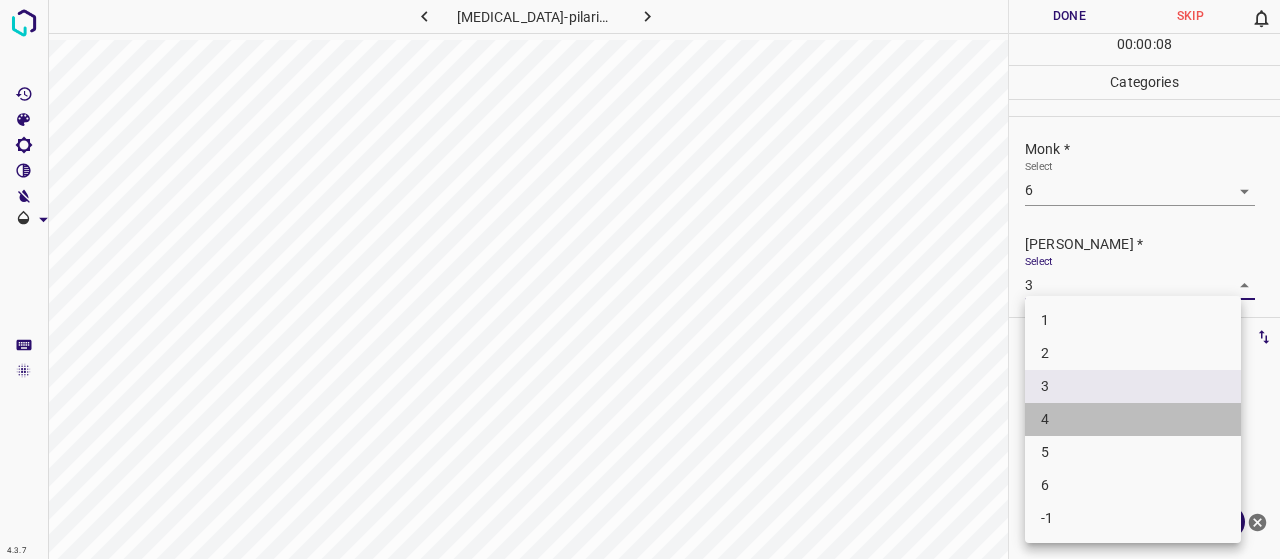 click on "4" at bounding box center [1133, 419] 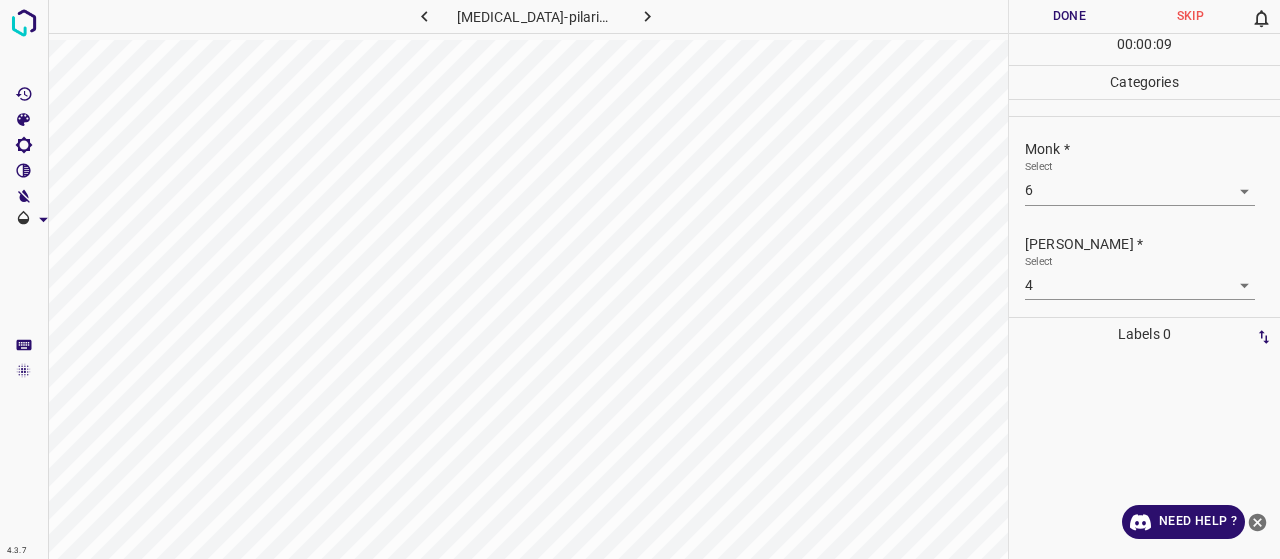 click on "Done" at bounding box center (1069, 16) 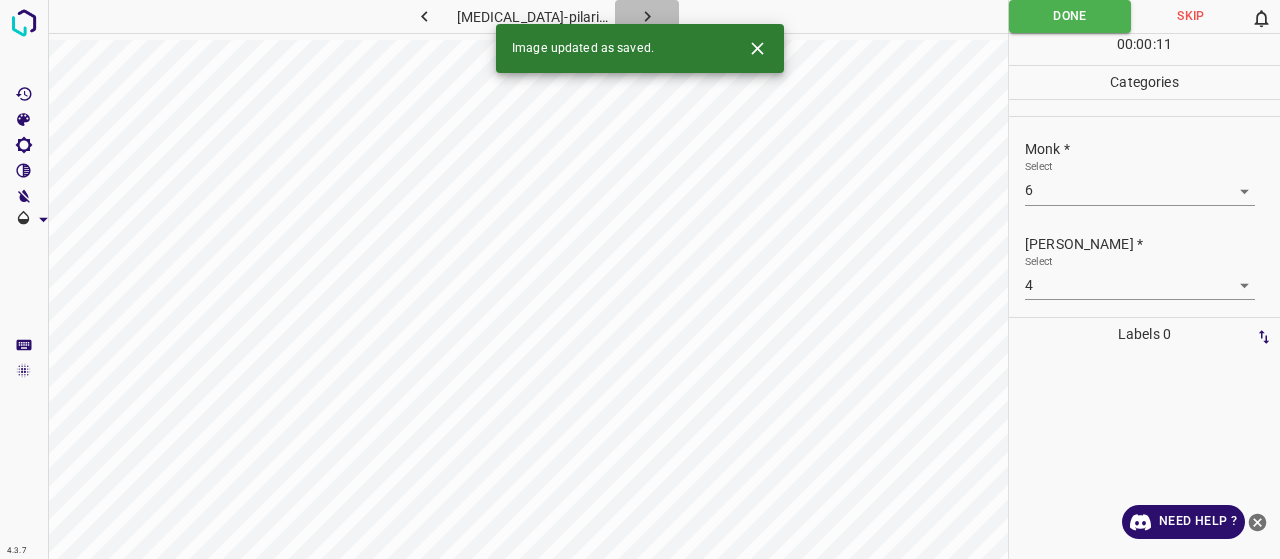 click 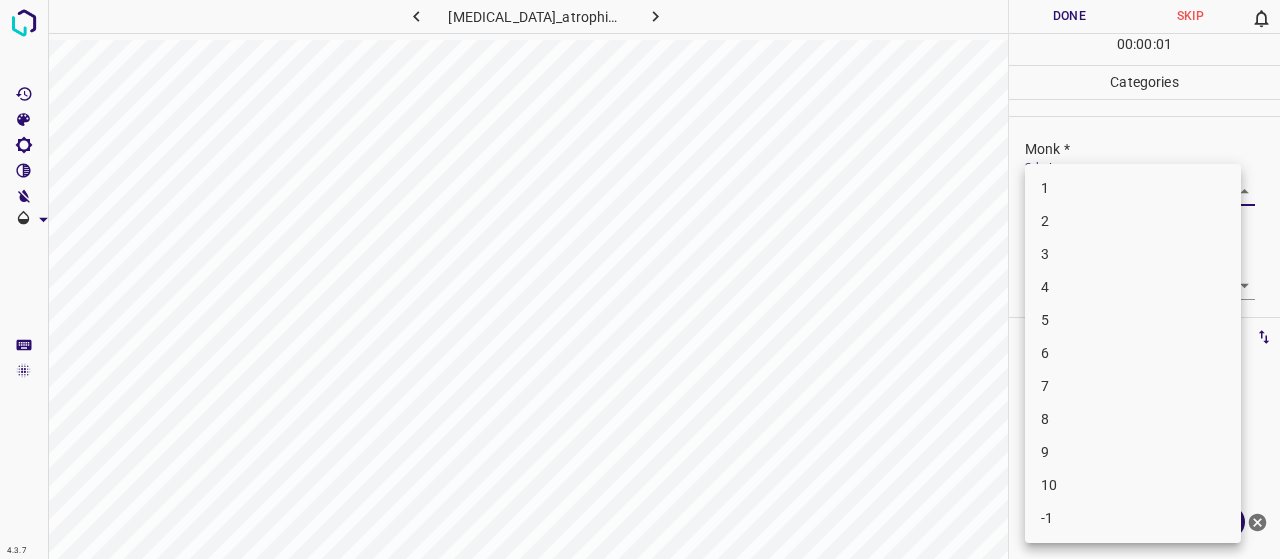 click on "4.3.7 keratosis_pilaris_atrophicans2.jpg Done Skip 0 00   : 00   : 01   Categories Monk *  Select ​  Fitzpatrick *  Select ​ Labels   0 Categories 1 Monk 2  Fitzpatrick Tools Space Change between modes (Draw & Edit) I Auto labeling R Restore zoom M Zoom in N Zoom out Delete Delete selecte label Filters Z Restore filters X Saturation filter C Brightness filter V Contrast filter B Gray scale filter General O Download Need Help ? - Text - Hide - Delete 1 2 3 4 5 6 7 8 9 10 -1" at bounding box center [640, 279] 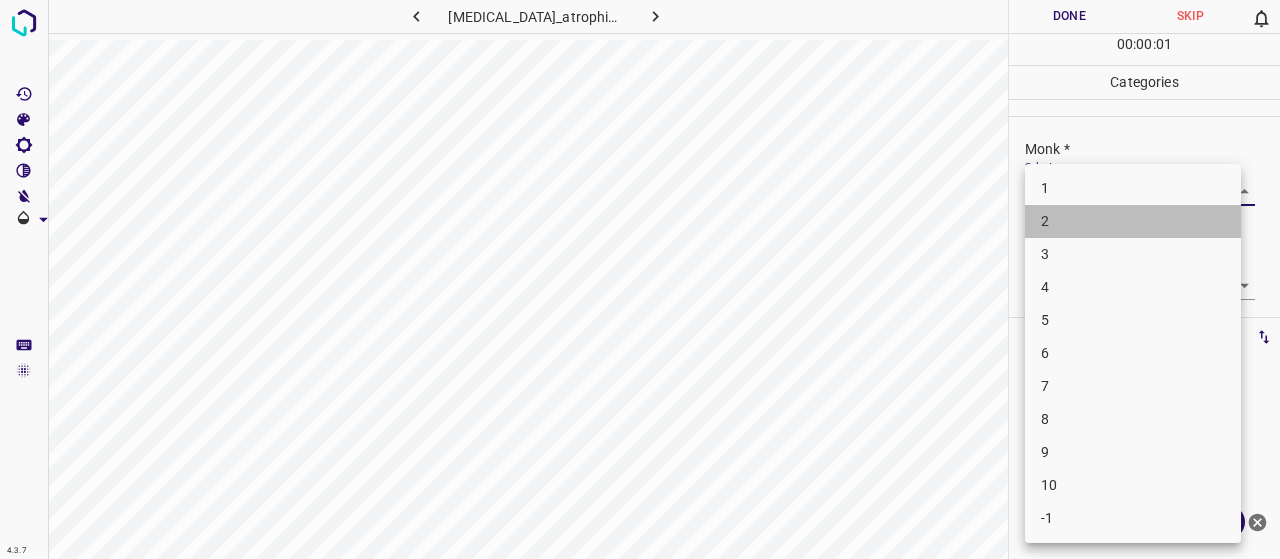 click on "2" at bounding box center (1133, 221) 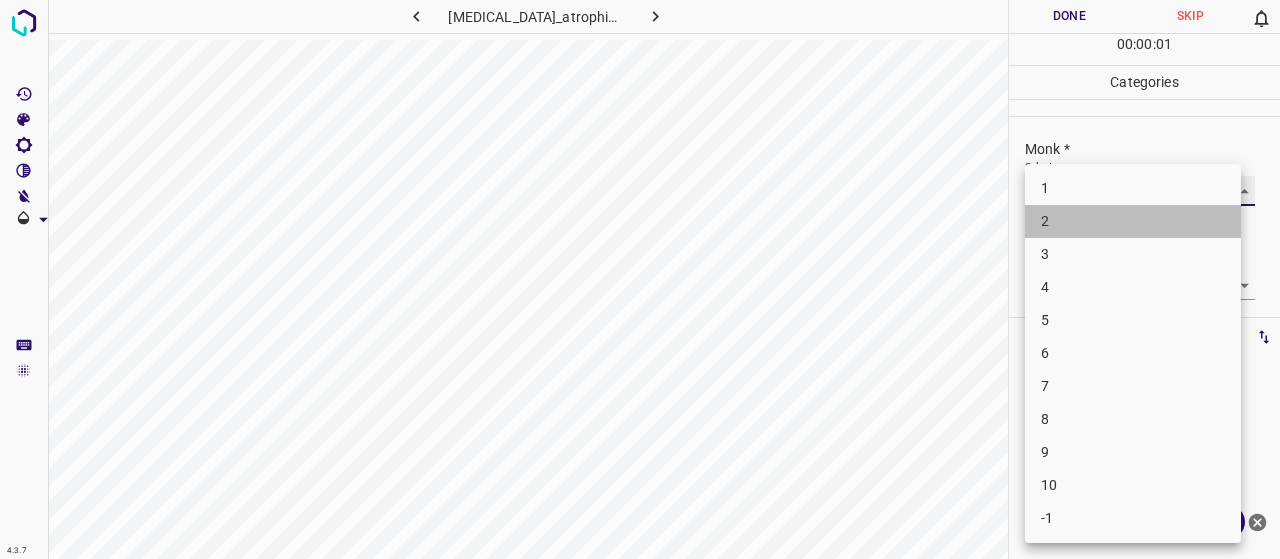 type on "2" 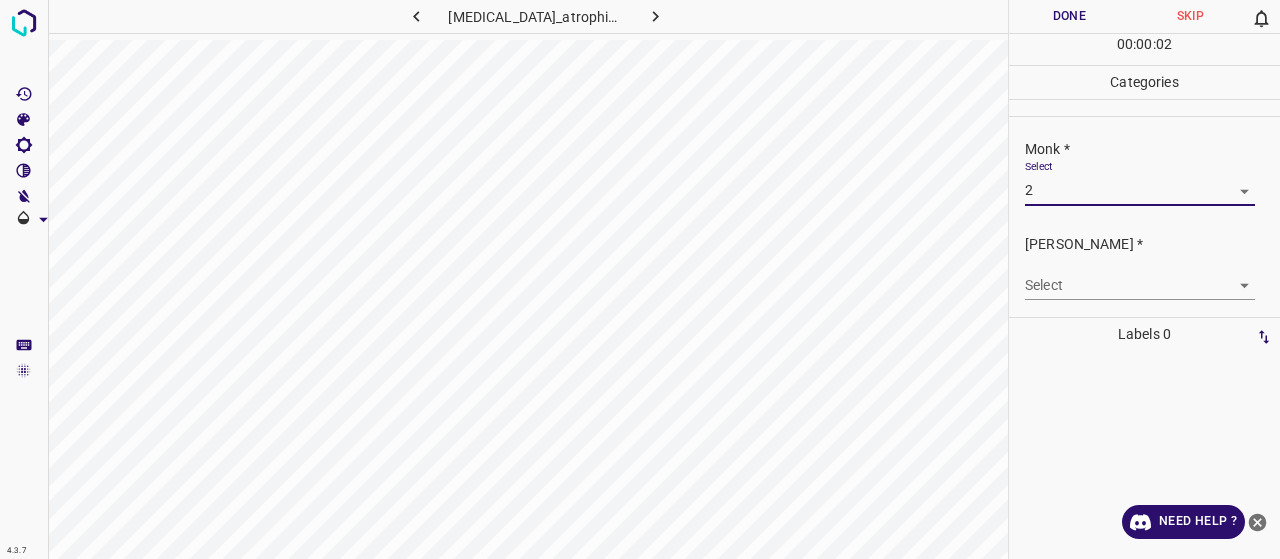 click on "4.3.7 keratosis_pilaris_atrophicans2.jpg Done Skip 0 00   : 00   : 02   Categories Monk *  Select 2 2  Fitzpatrick *  Select ​ Labels   0 Categories 1 Monk 2  Fitzpatrick Tools Space Change between modes (Draw & Edit) I Auto labeling R Restore zoom M Zoom in N Zoom out Delete Delete selecte label Filters Z Restore filters X Saturation filter C Brightness filter V Contrast filter B Gray scale filter General O Download Need Help ? - Text - Hide - Delete" at bounding box center [640, 279] 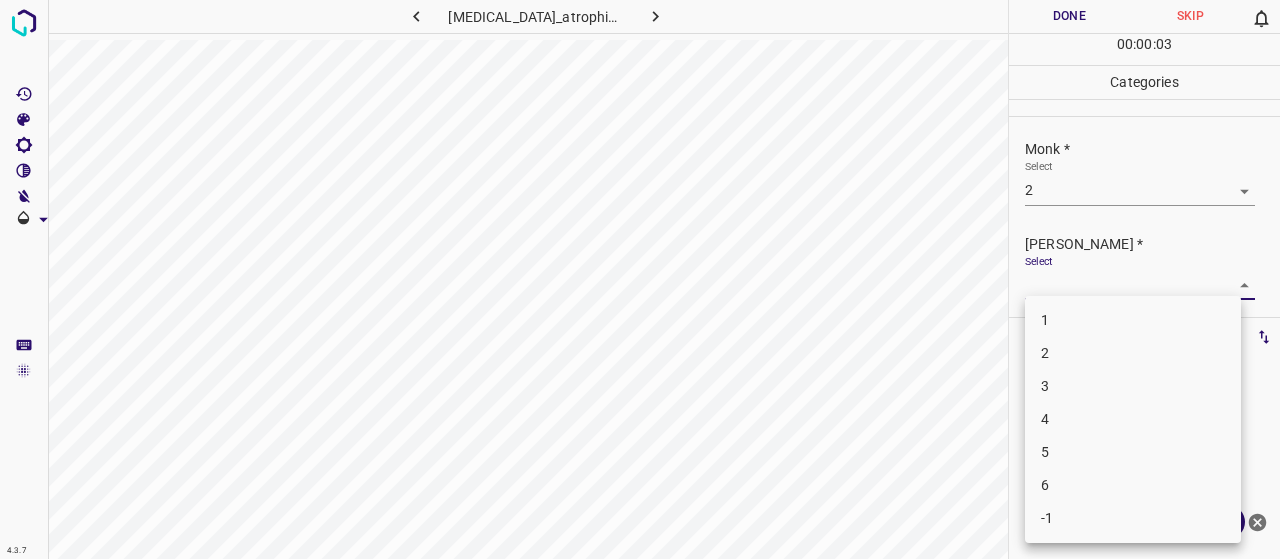 click on "1" at bounding box center (1133, 320) 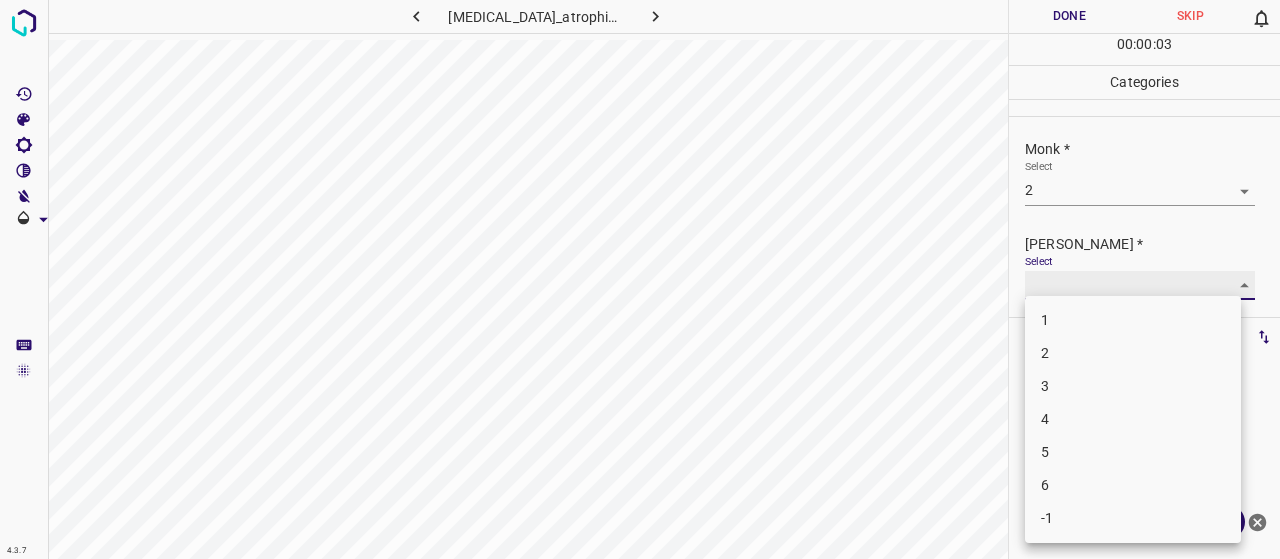 type on "1" 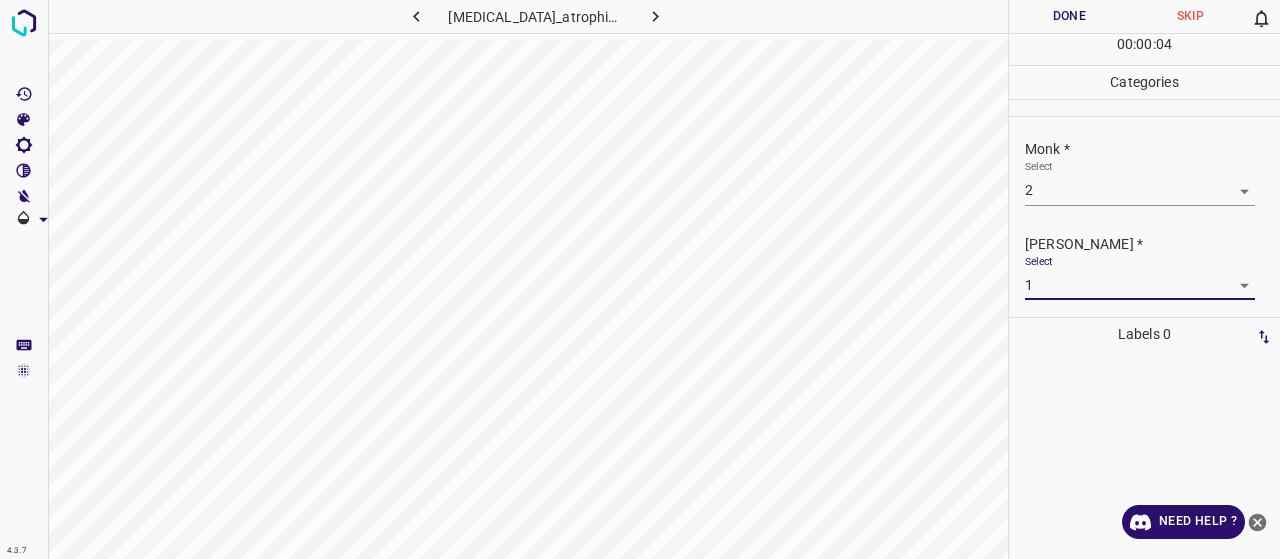 click on "Done" at bounding box center (1069, 16) 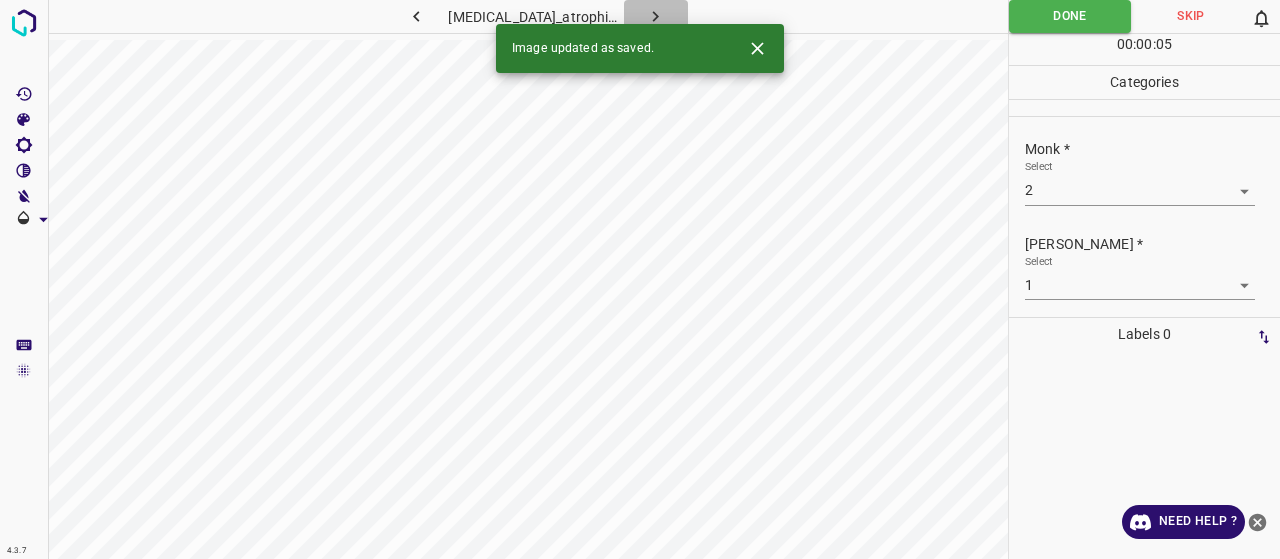 click 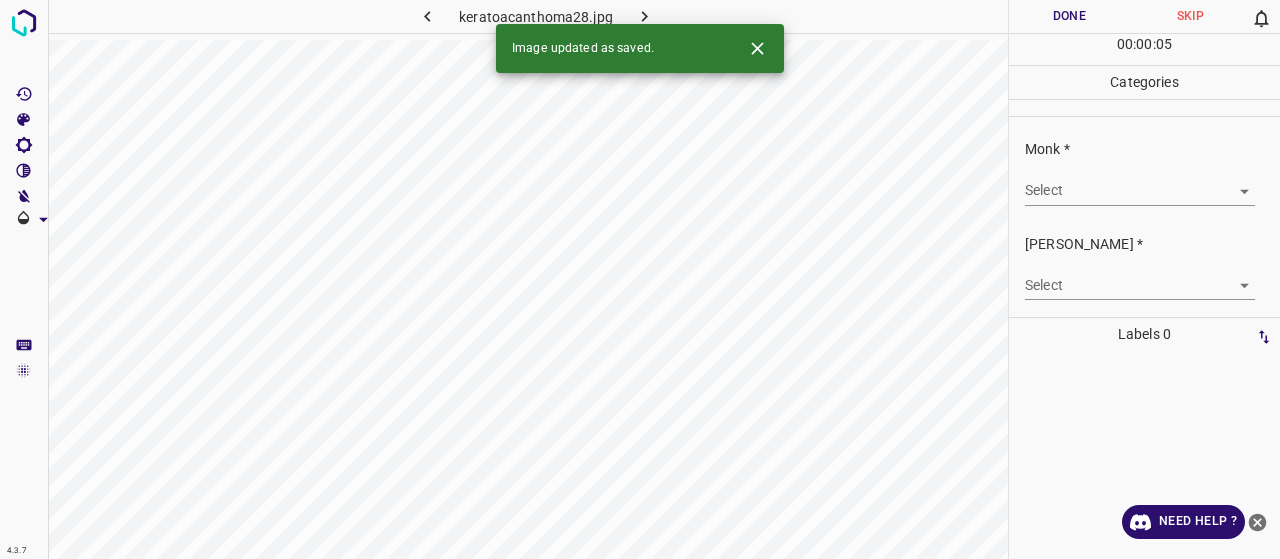 click on "4.3.7 keratoacanthoma28.jpg Done Skip 0 00   : 00   : 05   Categories Monk *  Select ​  Fitzpatrick *  Select ​ Labels   0 Categories 1 Monk 2  Fitzpatrick Tools Space Change between modes (Draw & Edit) I Auto labeling R Restore zoom M Zoom in N Zoom out Delete Delete selecte label Filters Z Restore filters X Saturation filter C Brightness filter V Contrast filter B Gray scale filter General O Download Image updated as saved. Need Help ? - Text - Hide - Delete" at bounding box center (640, 279) 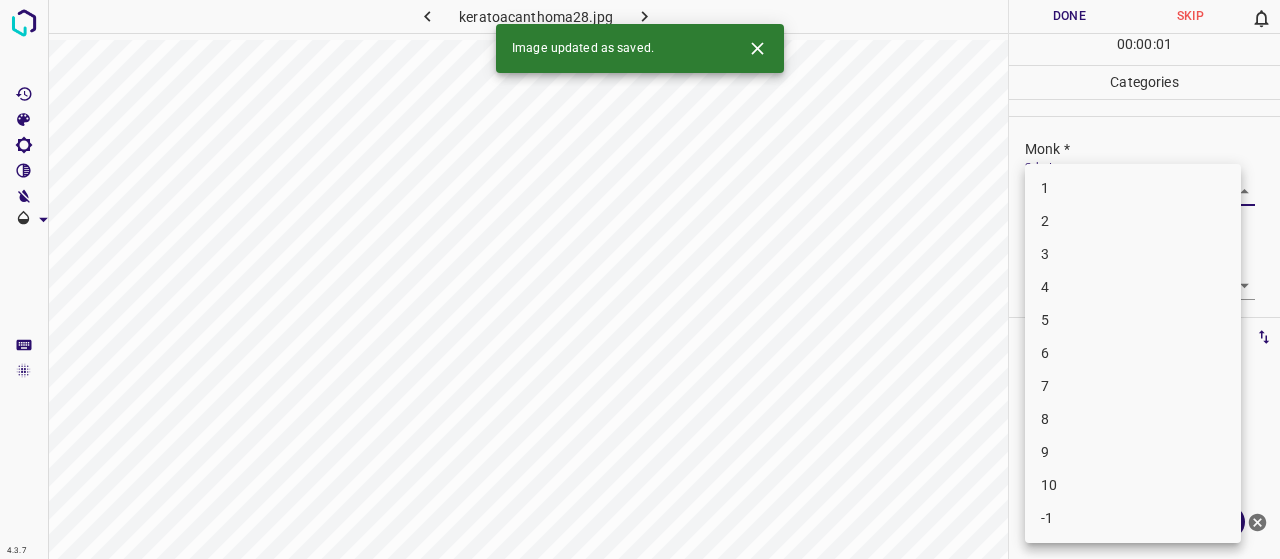 click on "4" at bounding box center (1133, 287) 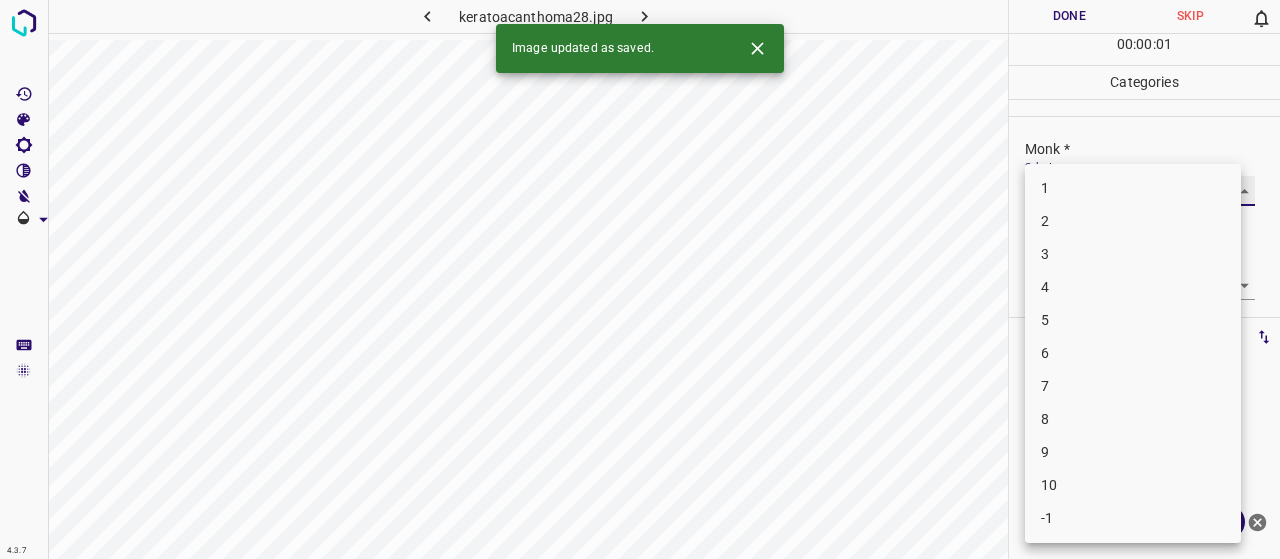 type on "4" 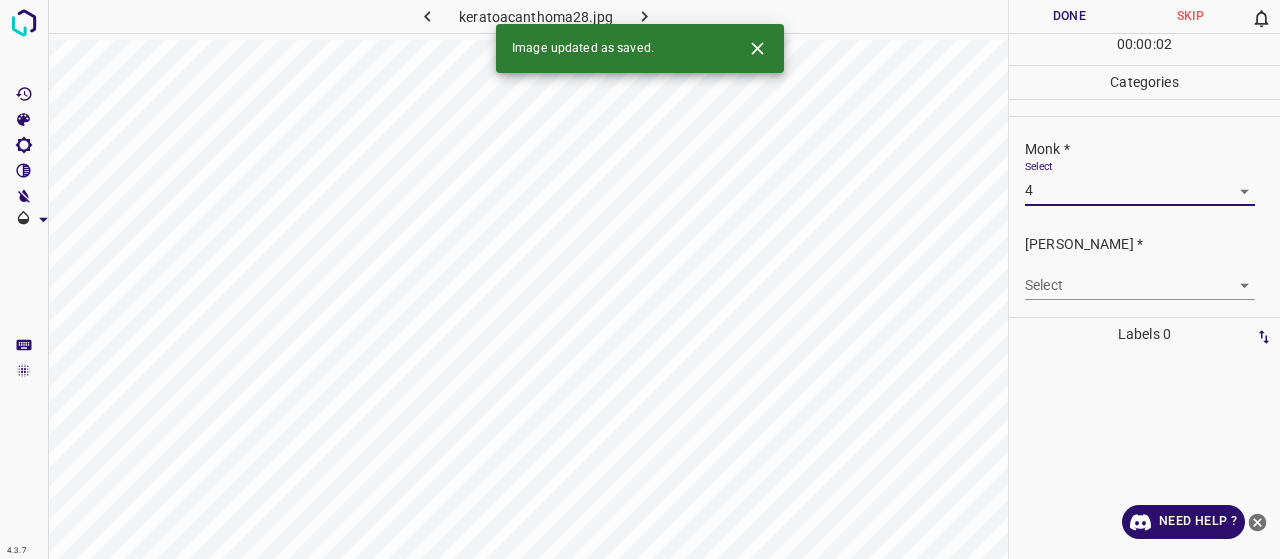 click on "4.3.7 keratoacanthoma28.jpg Done Skip 0 00   : 00   : 02   Categories Monk *  Select 4 4  Fitzpatrick *  Select ​ Labels   0 Categories 1 Monk 2  Fitzpatrick Tools Space Change between modes (Draw & Edit) I Auto labeling R Restore zoom M Zoom in N Zoom out Delete Delete selecte label Filters Z Restore filters X Saturation filter C Brightness filter V Contrast filter B Gray scale filter General O Download Image updated as saved. Need Help ? - Text - Hide - Delete" at bounding box center [640, 279] 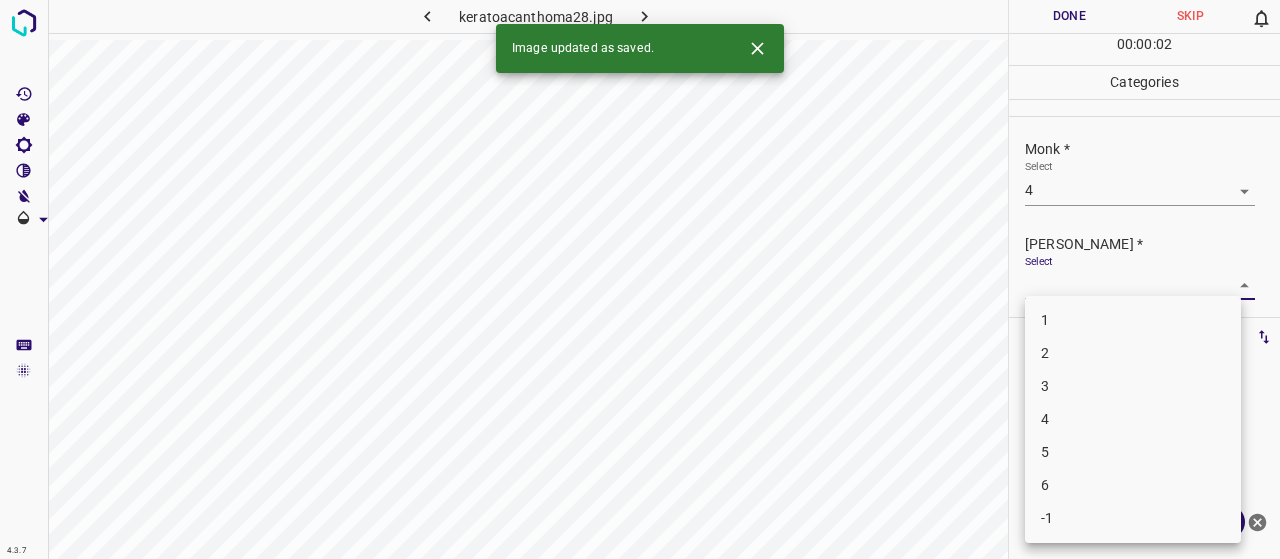 click on "2" at bounding box center (1133, 353) 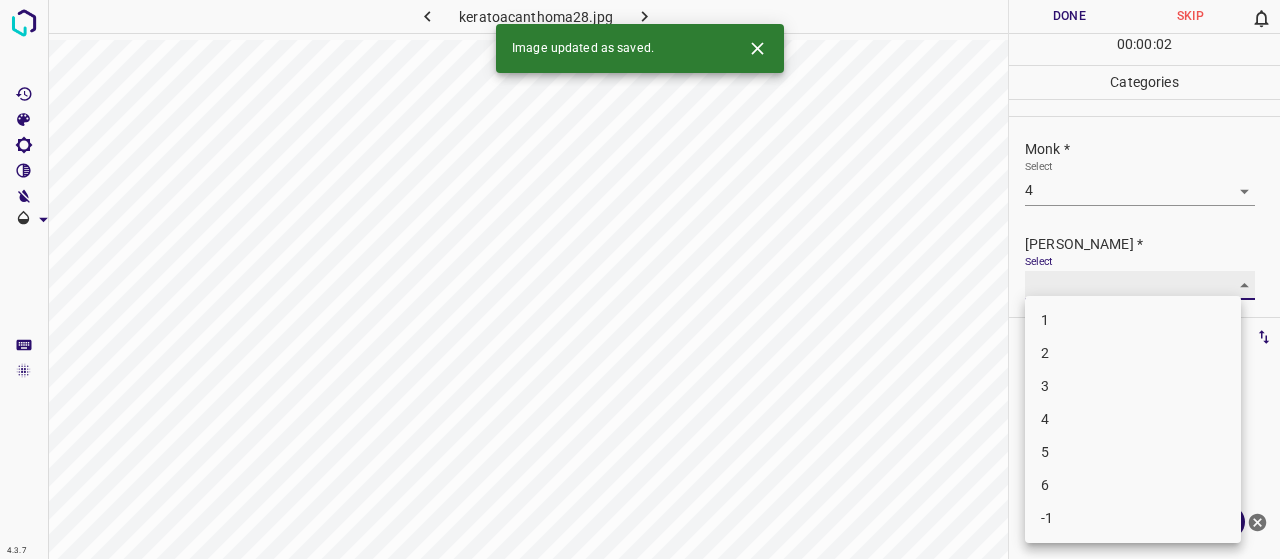 type on "2" 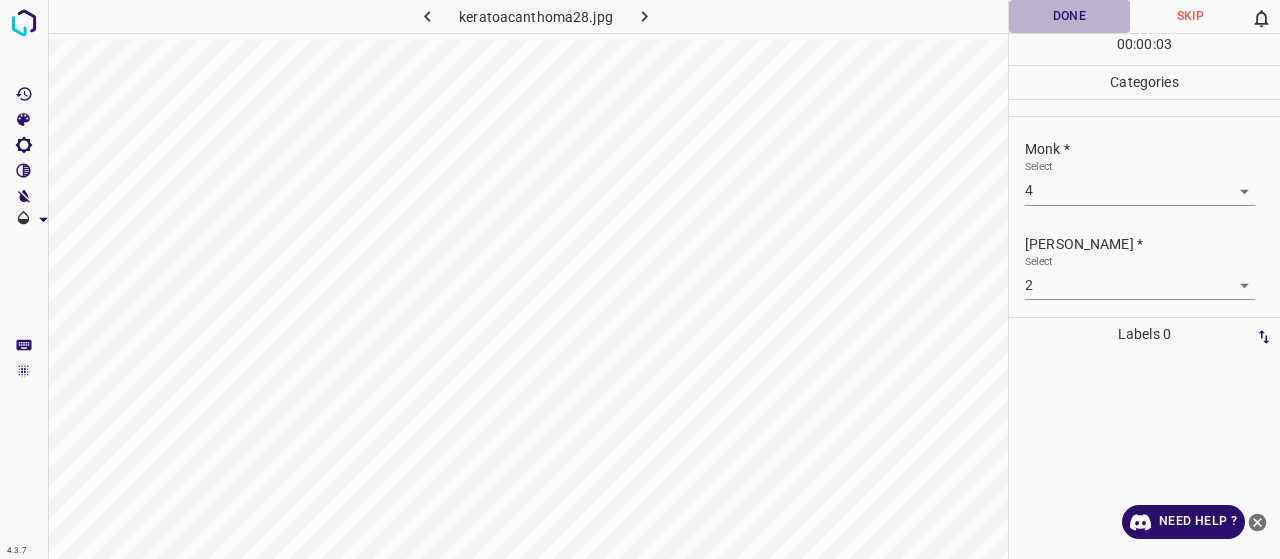 click on "Done" at bounding box center (1069, 16) 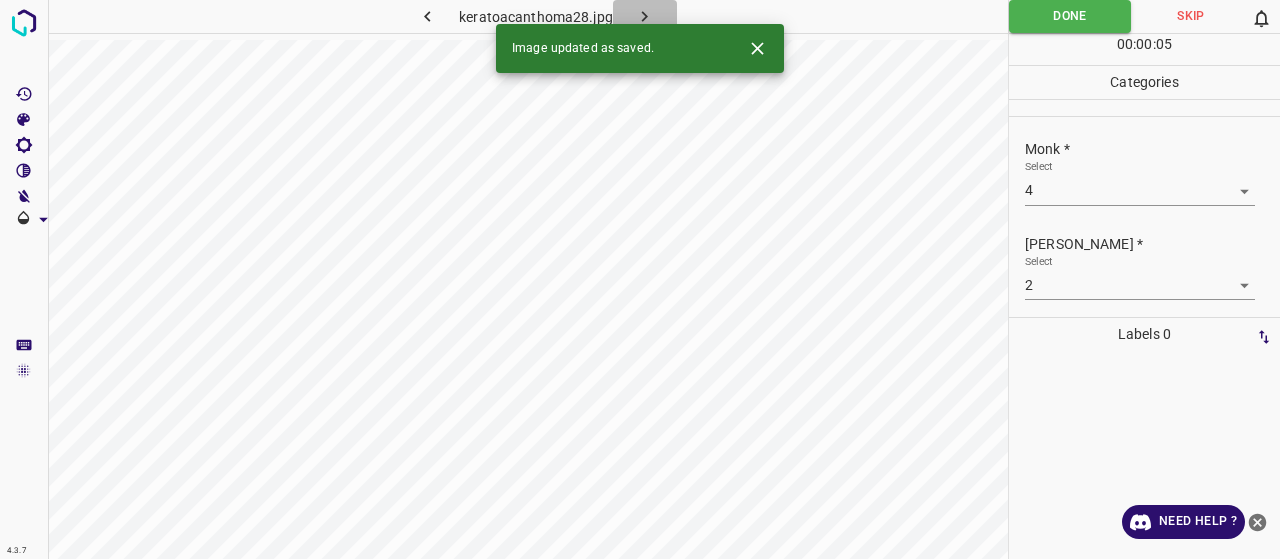 click 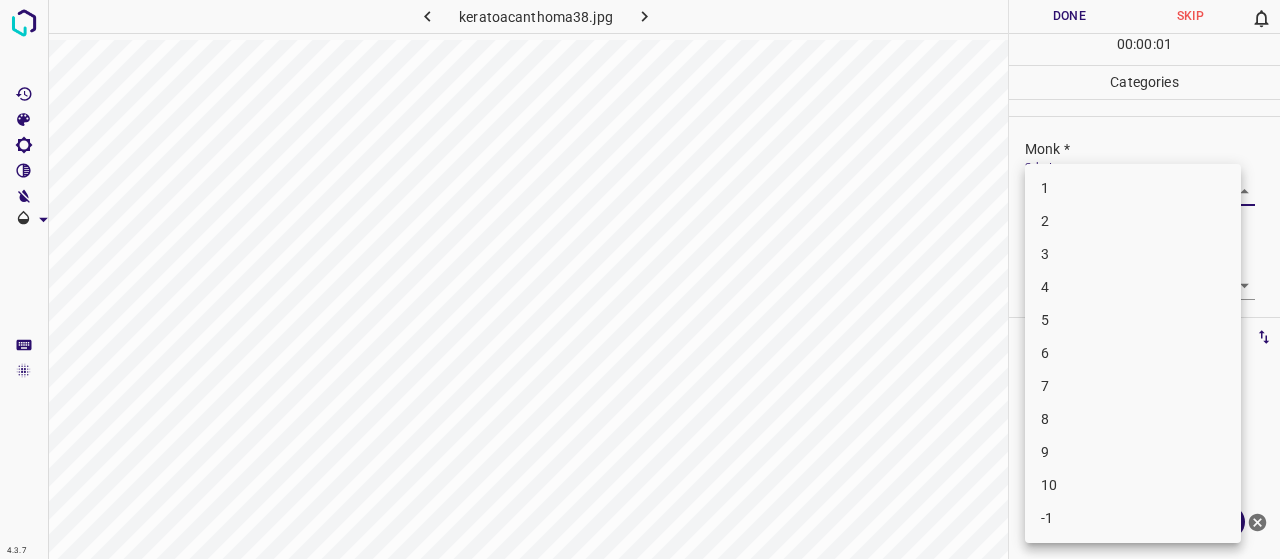 click on "4.3.7 keratoacanthoma38.jpg Done Skip 0 00   : 00   : 01   Categories Monk *  Select ​  Fitzpatrick *  Select ​ Labels   0 Categories 1 Monk 2  Fitzpatrick Tools Space Change between modes (Draw & Edit) I Auto labeling R Restore zoom M Zoom in N Zoom out Delete Delete selecte label Filters Z Restore filters X Saturation filter C Brightness filter V Contrast filter B Gray scale filter General O Download Need Help ? - Text - Hide - Delete 1 2 3 4 5 6 7 8 9 10 -1" at bounding box center (640, 279) 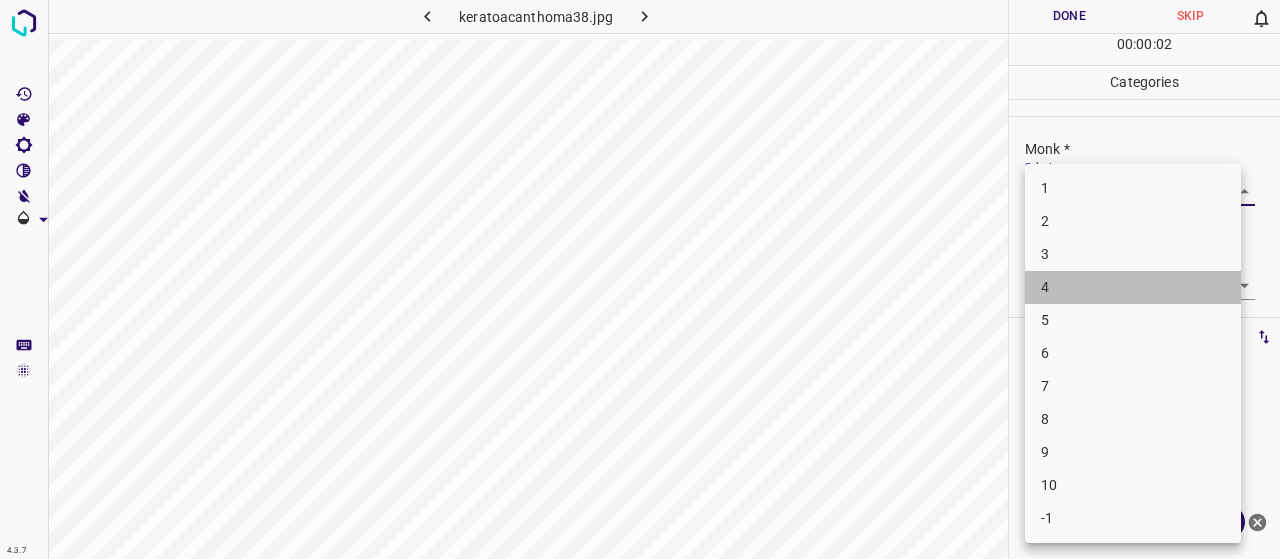 click on "4" at bounding box center [1133, 287] 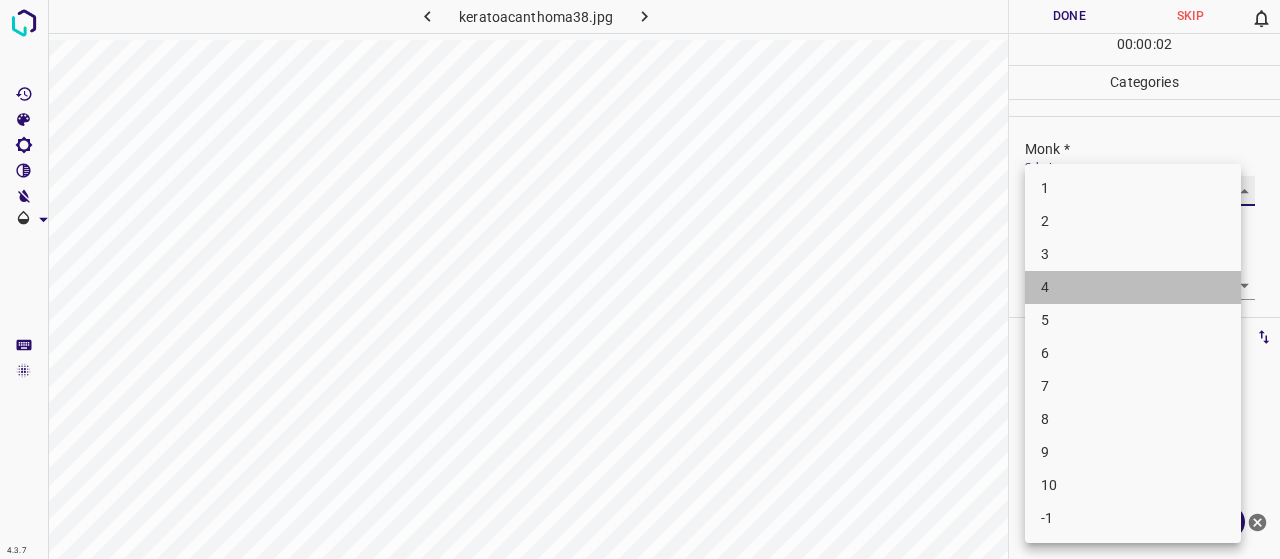 type on "4" 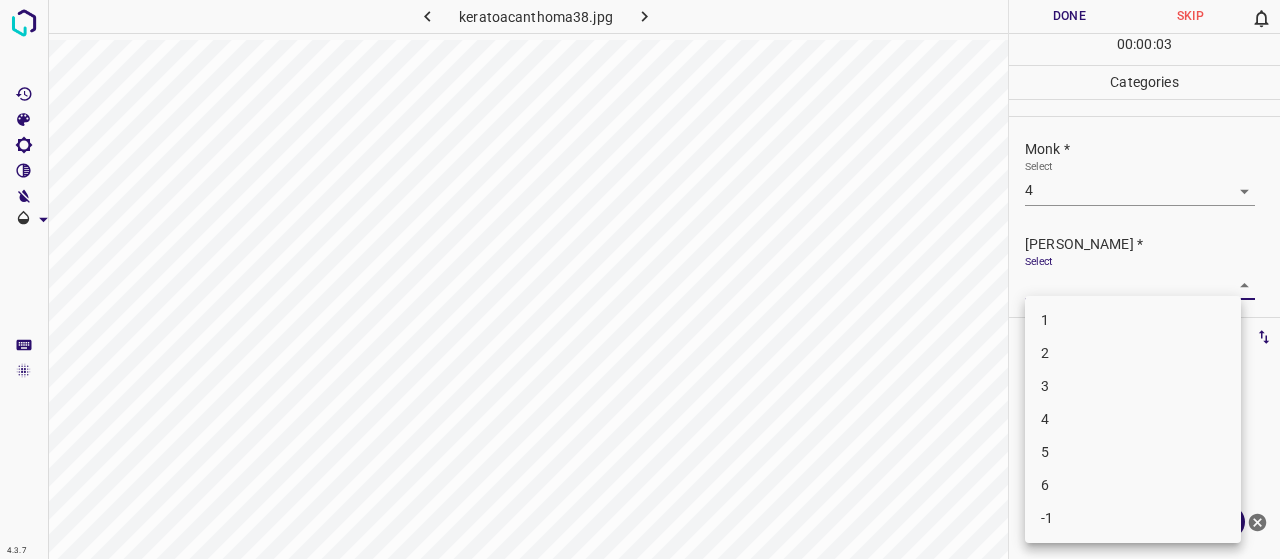 click on "4.3.7 keratoacanthoma38.jpg Done Skip 0 00   : 00   : 03   Categories Monk *  Select 4 4  Fitzpatrick *  Select ​ Labels   0 Categories 1 Monk 2  Fitzpatrick Tools Space Change between modes (Draw & Edit) I Auto labeling R Restore zoom M Zoom in N Zoom out Delete Delete selecte label Filters Z Restore filters X Saturation filter C Brightness filter V Contrast filter B Gray scale filter General O Download Need Help ? - Text - Hide - Delete 1 2 3 4 5 6 -1" at bounding box center (640, 279) 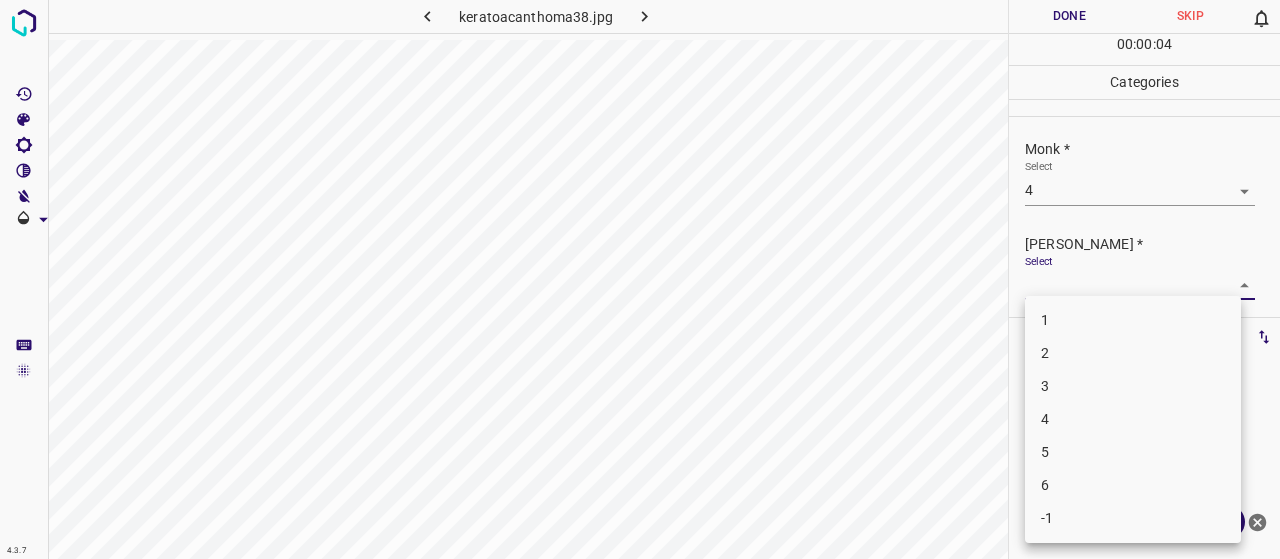 click on "2" at bounding box center (1133, 353) 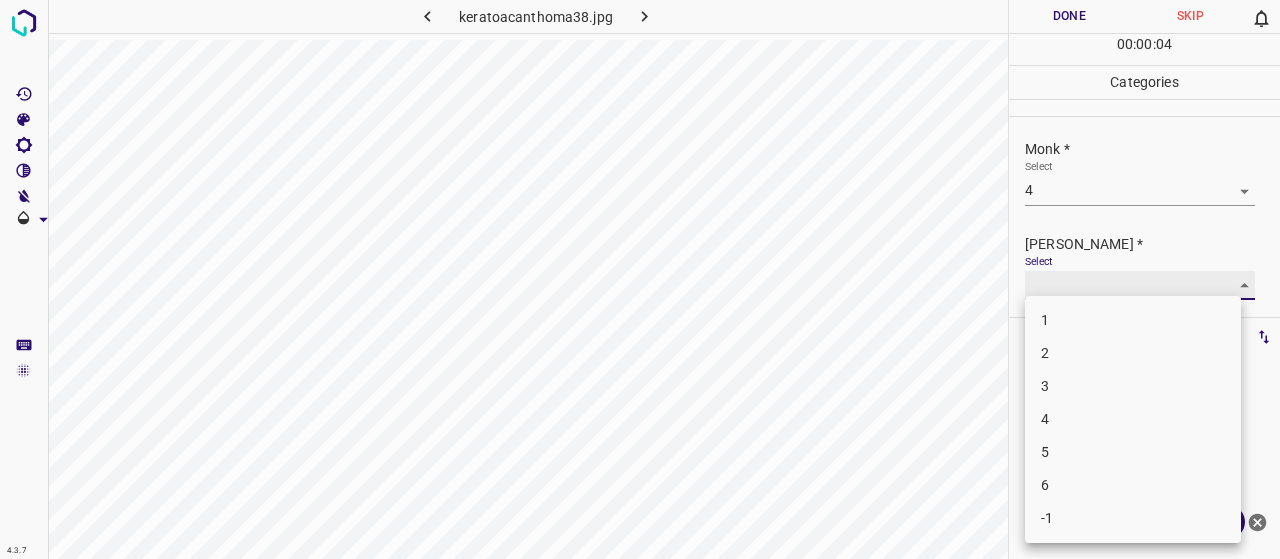 type on "2" 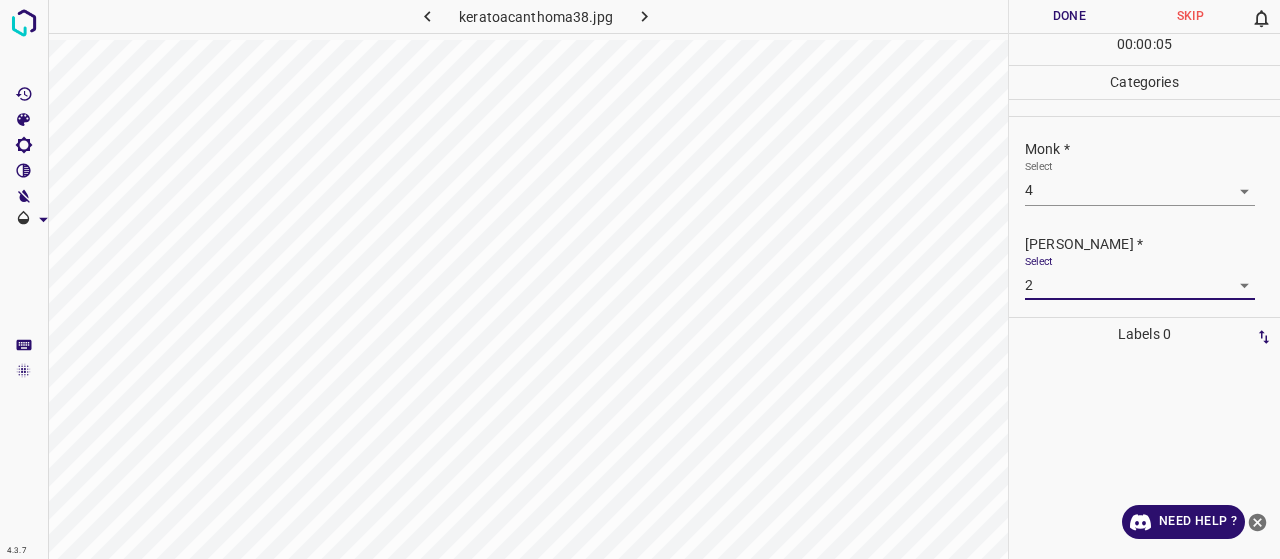 click on "Done" at bounding box center [1069, 16] 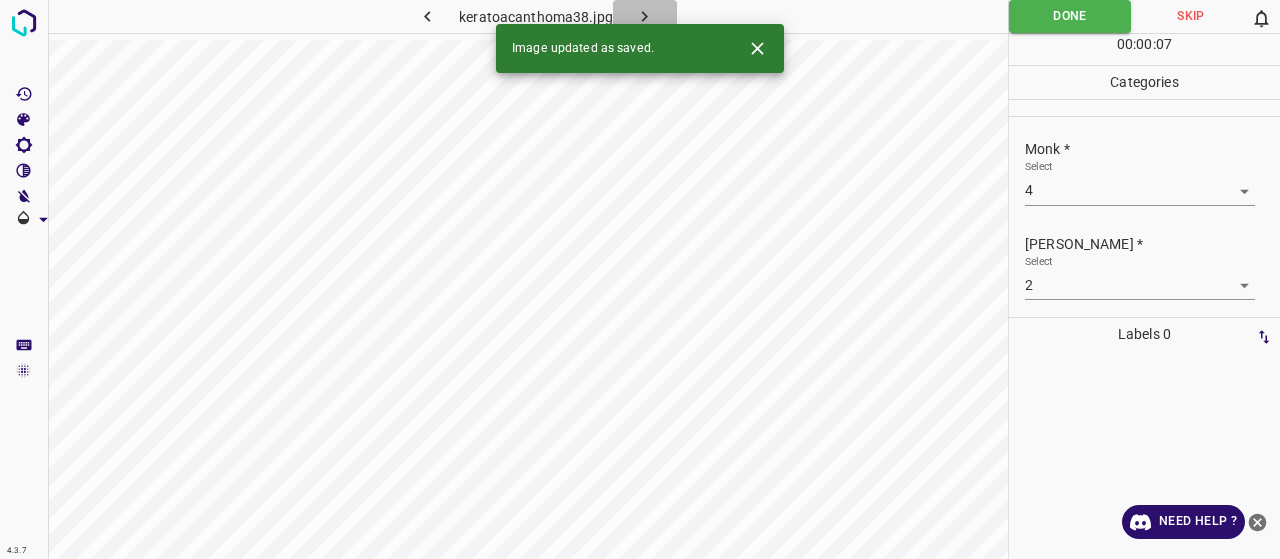 click 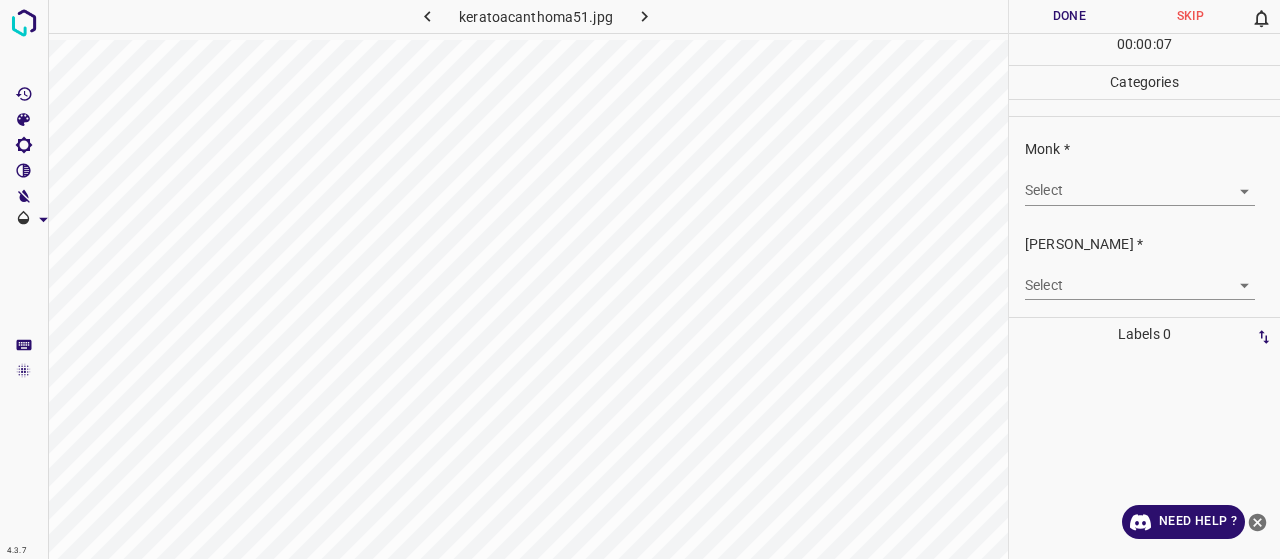 click on "4.3.7 keratoacanthoma51.jpg Done Skip 0 00   : 00   : 07   Categories Monk *  Select ​  Fitzpatrick *  Select ​ Labels   0 Categories 1 Monk 2  Fitzpatrick Tools Space Change between modes (Draw & Edit) I Auto labeling R Restore zoom M Zoom in N Zoom out Delete Delete selecte label Filters Z Restore filters X Saturation filter C Brightness filter V Contrast filter B Gray scale filter General O Download Need Help ? - Text - Hide - Delete" at bounding box center [640, 279] 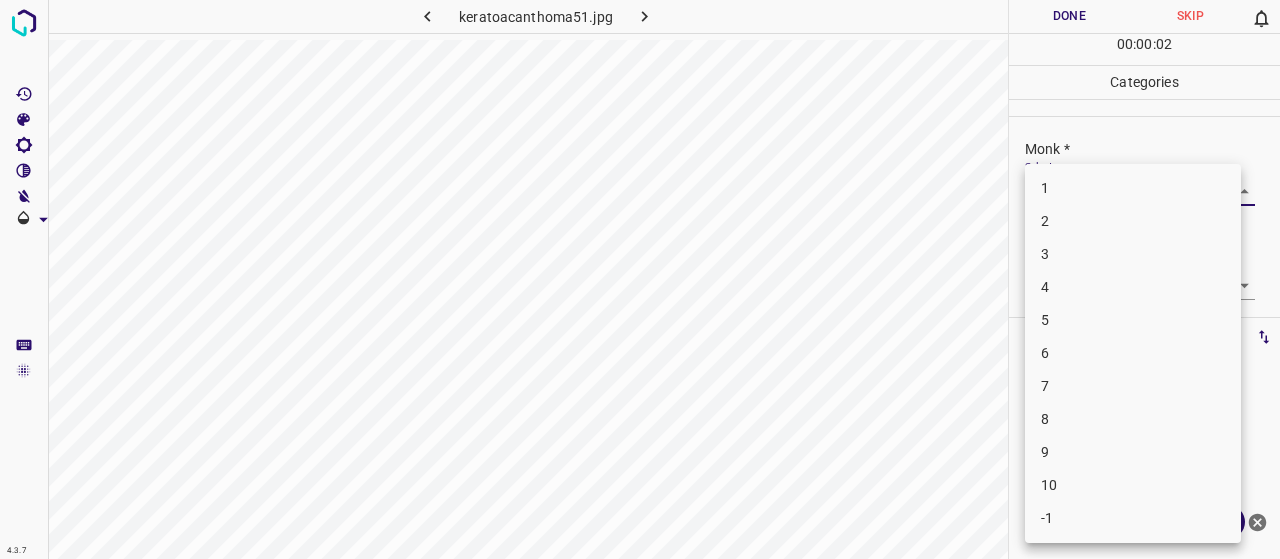 click on "3" at bounding box center [1133, 254] 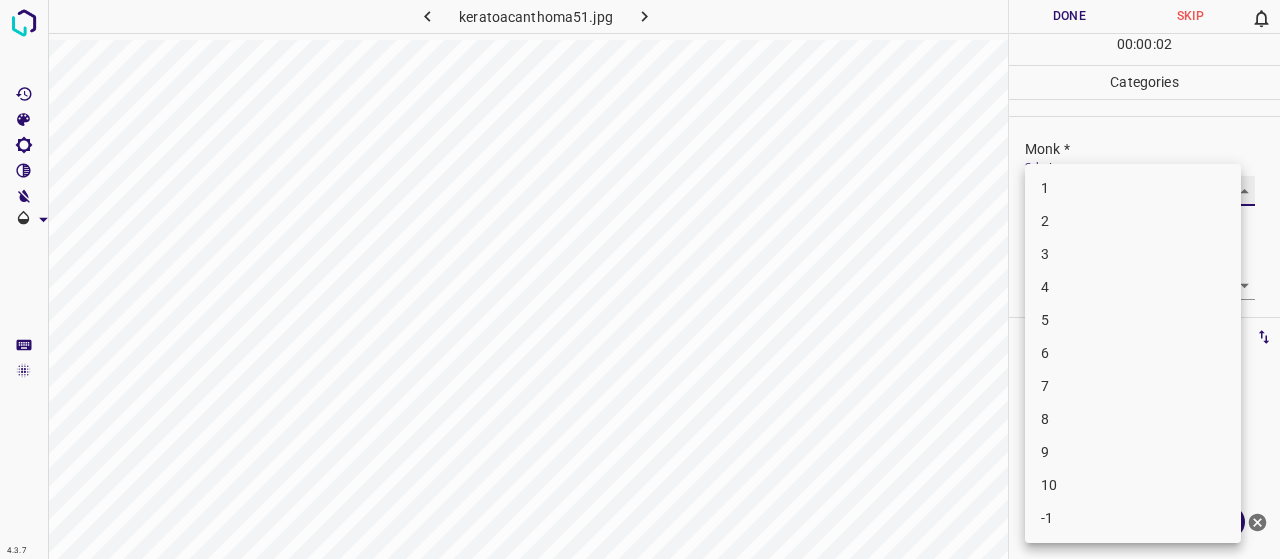 type on "3" 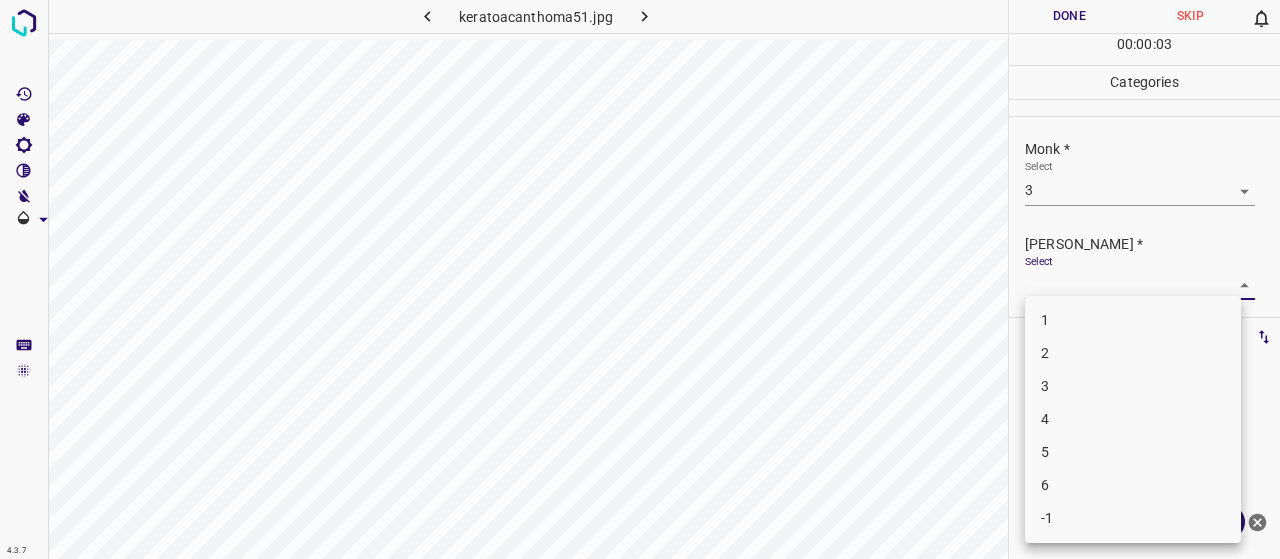drag, startPoint x: 1107, startPoint y: 277, endPoint x: 1103, endPoint y: 298, distance: 21.377558 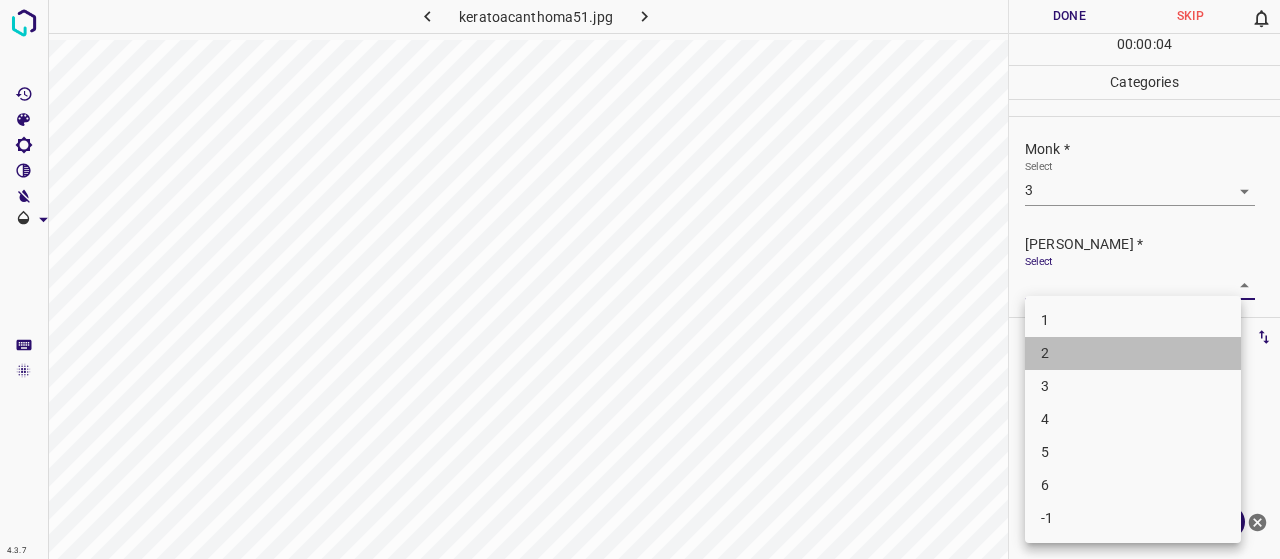 click on "2" at bounding box center (1133, 353) 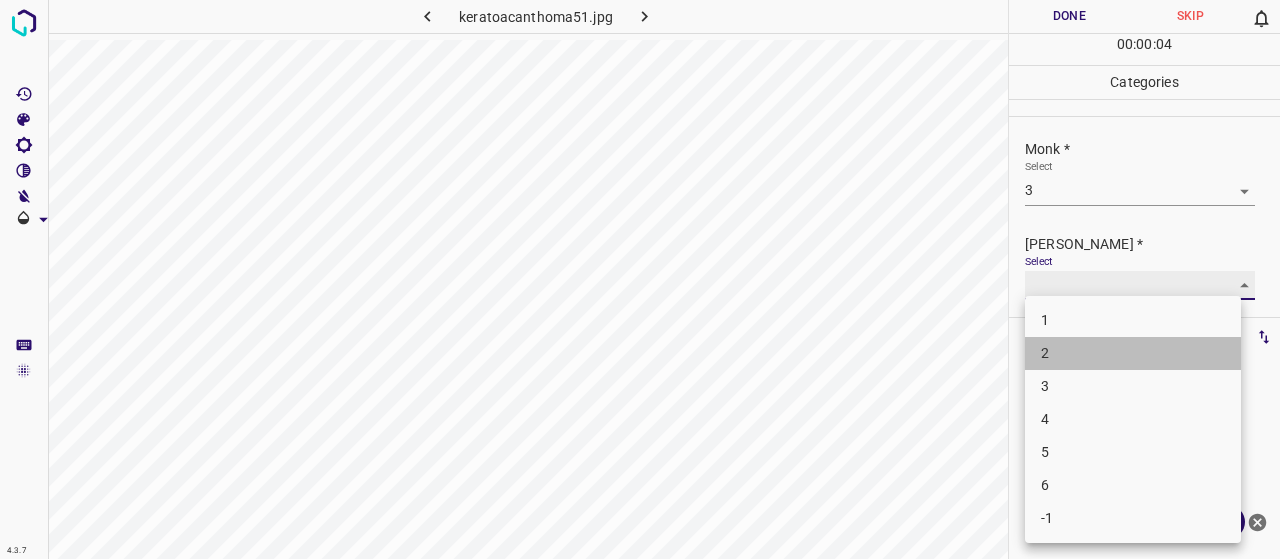 type on "2" 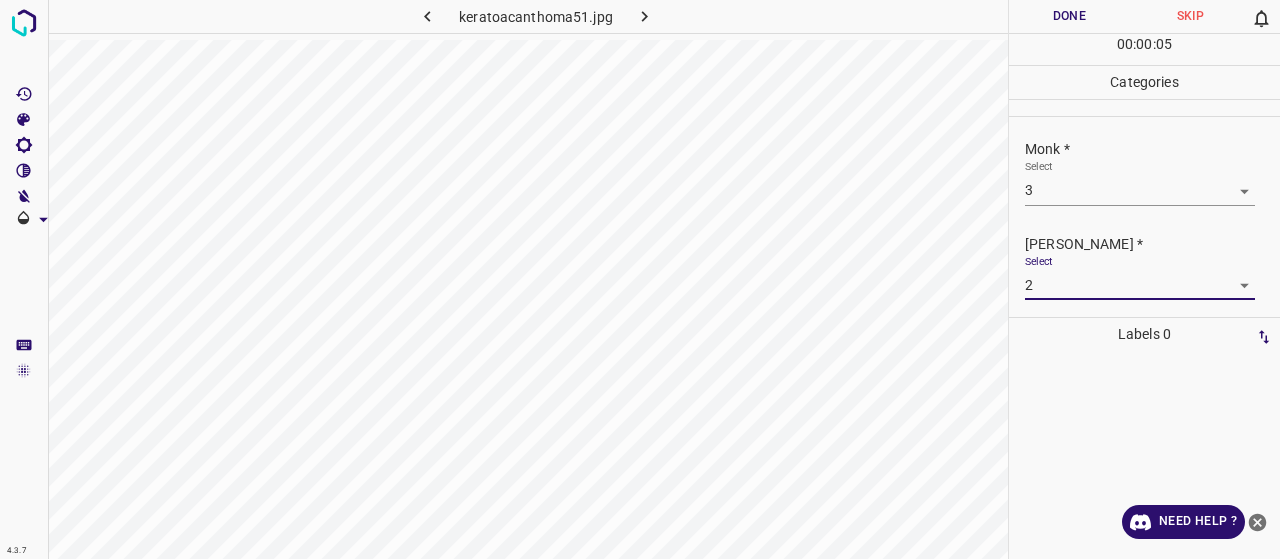 click on "Done" at bounding box center [1069, 16] 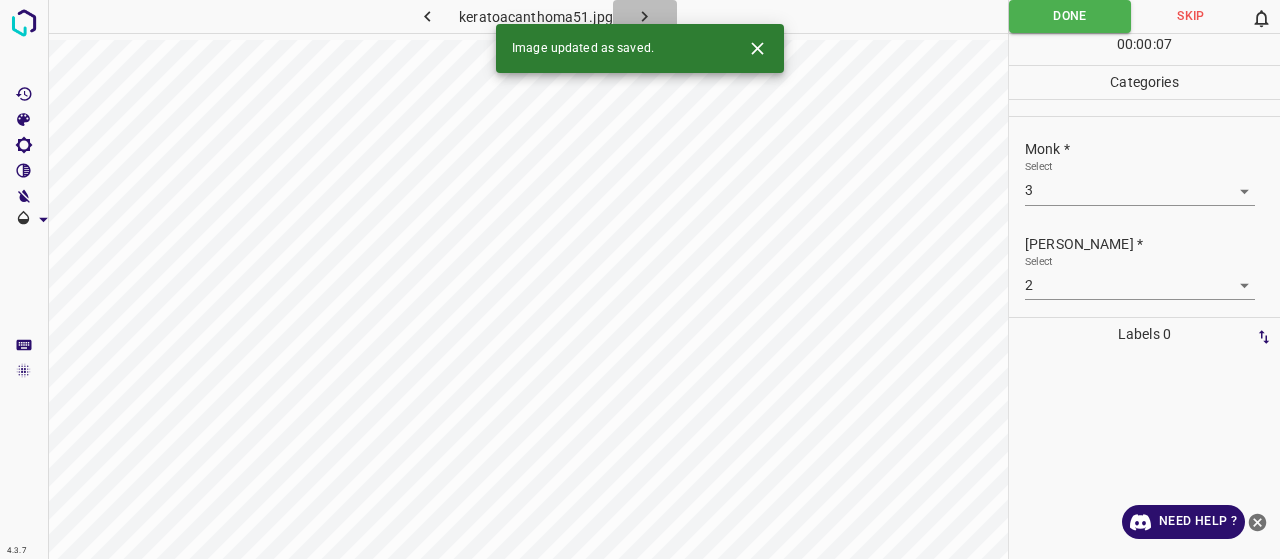 click 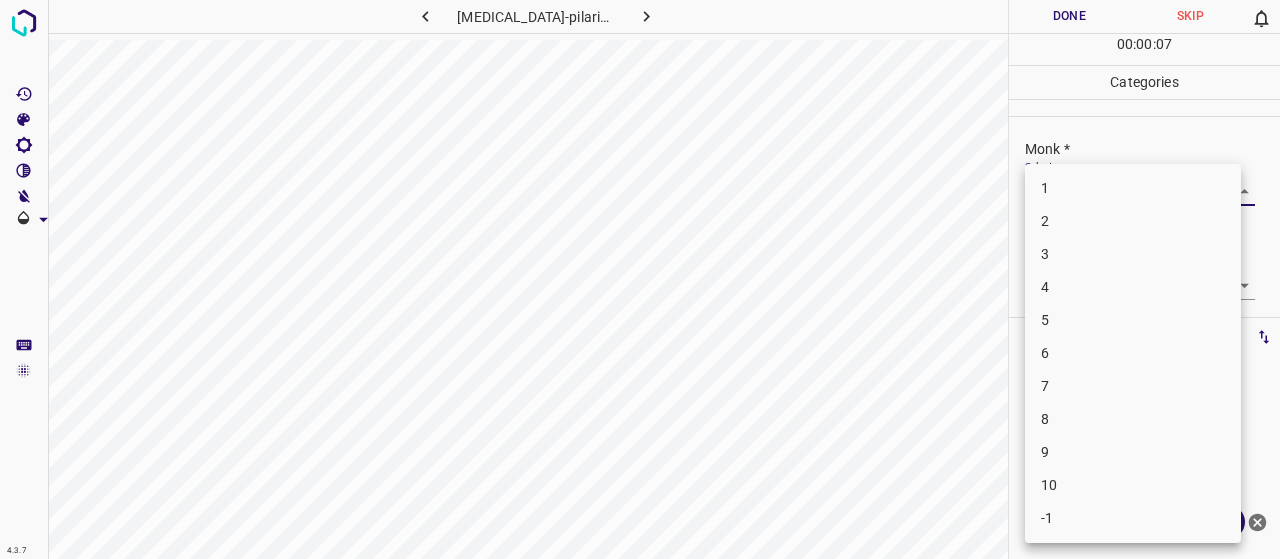 click on "4.3.7 keratosis-pilaris3.jpg Done Skip 0 00   : 00   : 07   Categories Monk *  Select ​  Fitzpatrick *  Select ​ Labels   0 Categories 1 Monk 2  Fitzpatrick Tools Space Change between modes (Draw & Edit) I Auto labeling R Restore zoom M Zoom in N Zoom out Delete Delete selecte label Filters Z Restore filters X Saturation filter C Brightness filter V Contrast filter B Gray scale filter General O Download Need Help ? - Text - Hide - Delete 1 2 3 4 5 6 7 8 9 10 -1" at bounding box center [640, 279] 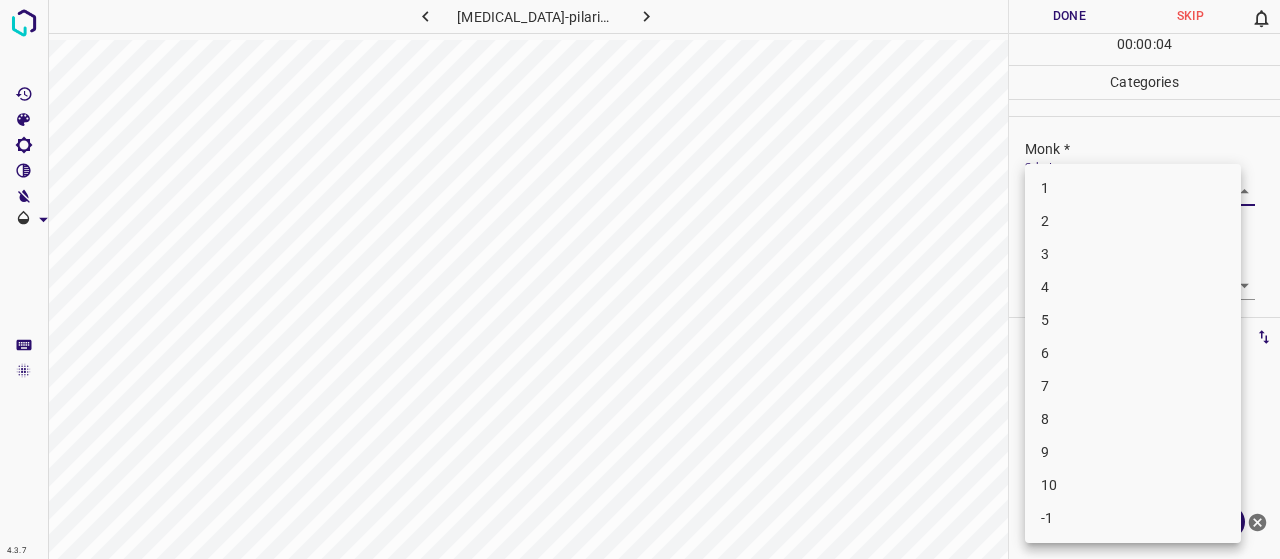 click on "2" at bounding box center (1133, 221) 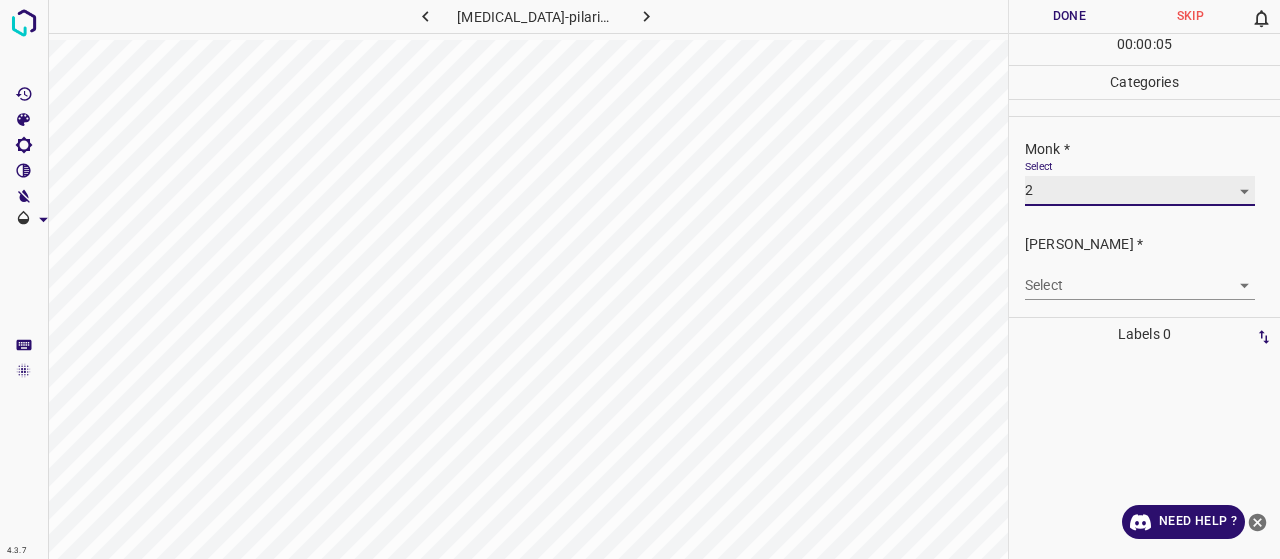 type on "2" 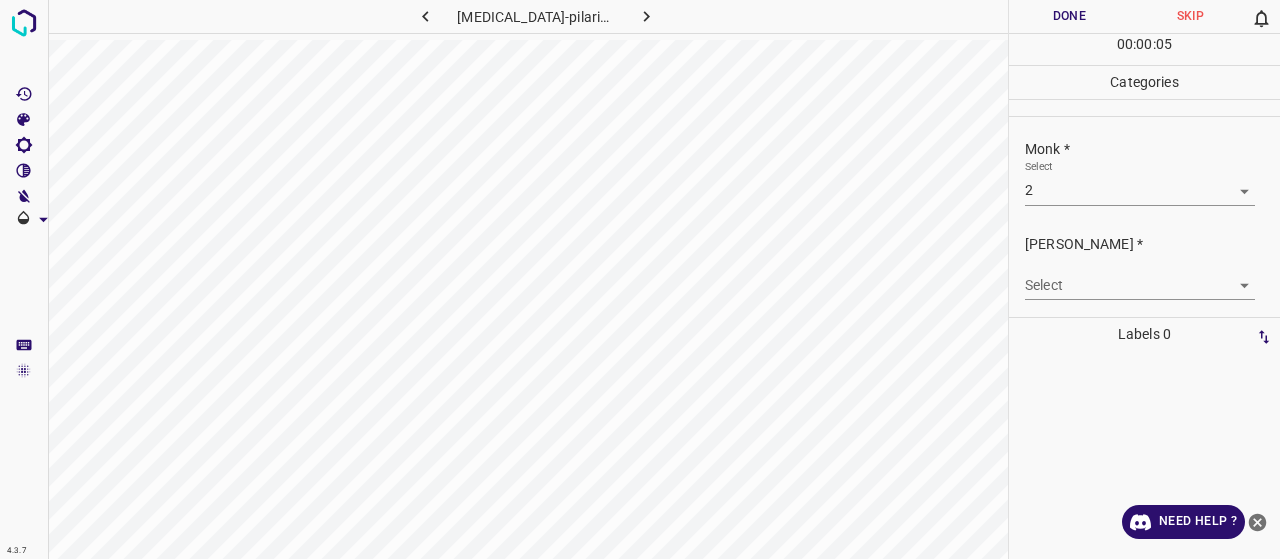 click on "Fitzpatrick *  Select ​" at bounding box center (1144, 267) 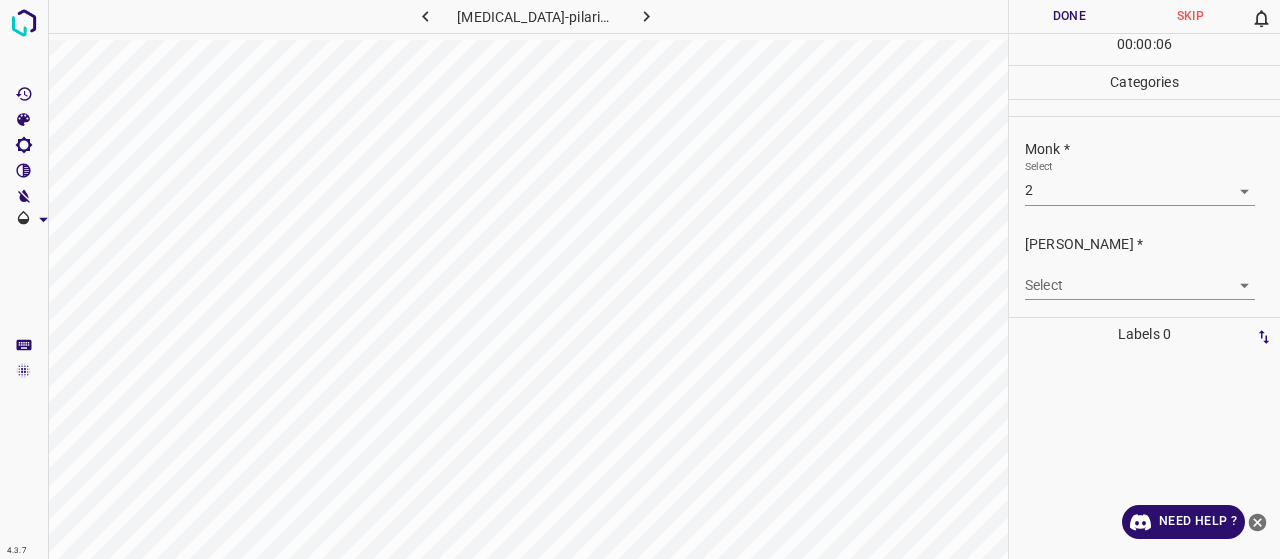 click on "4.3.7 keratosis-pilaris3.jpg Done Skip 0 00   : 00   : 06   Categories Monk *  Select 2 2  Fitzpatrick *  Select ​ Labels   0 Categories 1 Monk 2  Fitzpatrick Tools Space Change between modes (Draw & Edit) I Auto labeling R Restore zoom M Zoom in N Zoom out Delete Delete selecte label Filters Z Restore filters X Saturation filter C Brightness filter V Contrast filter B Gray scale filter General O Download Need Help ? - Text - Hide - Delete" at bounding box center [640, 279] 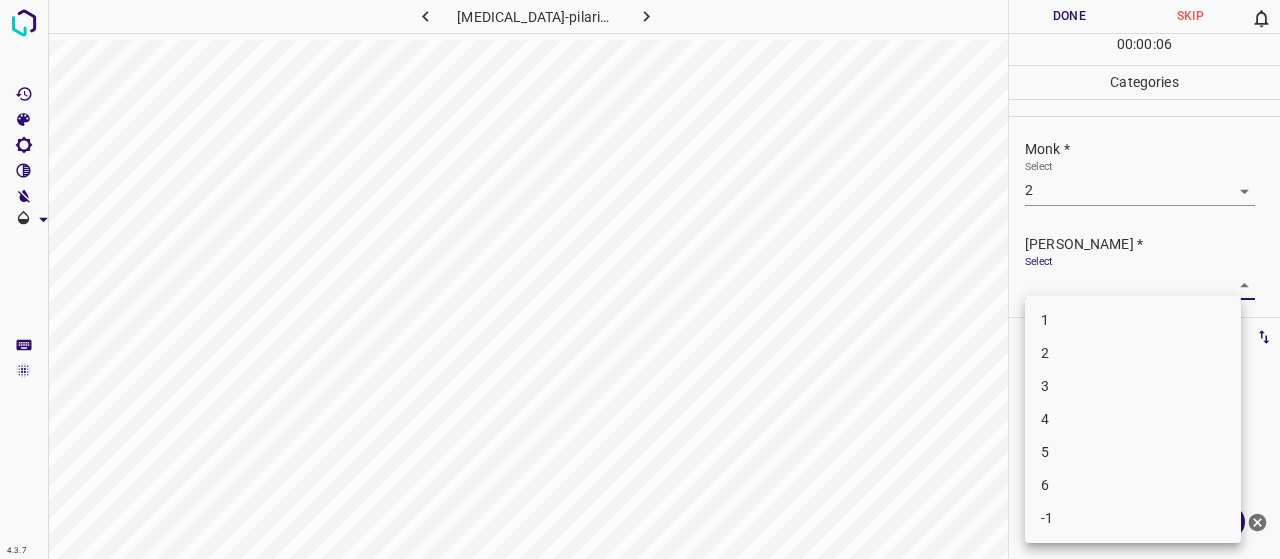 click on "1" at bounding box center (1133, 320) 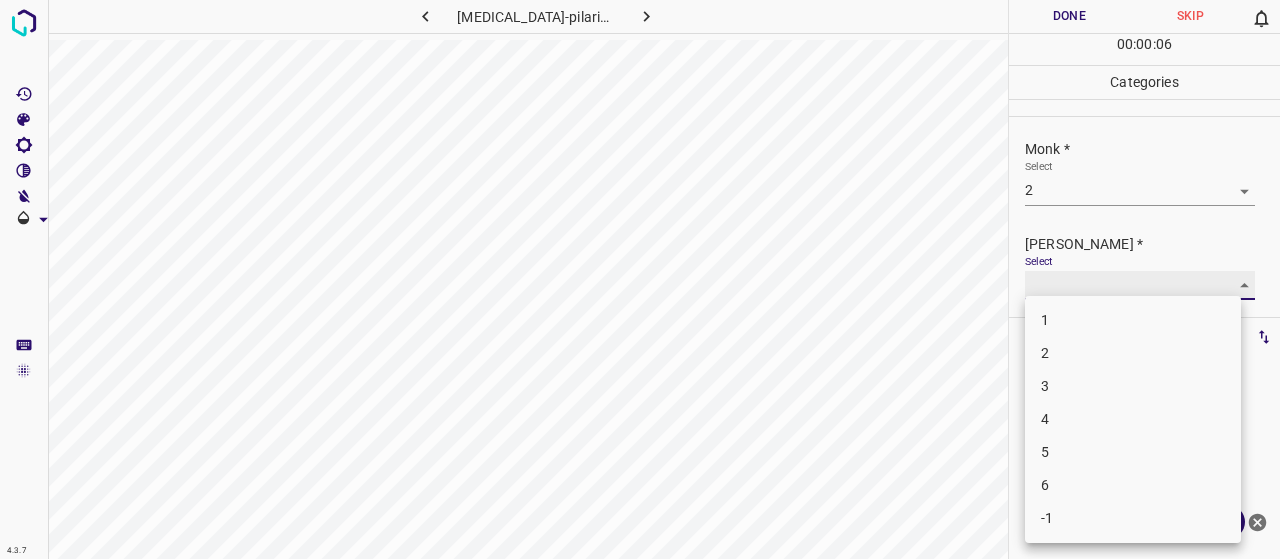 type on "1" 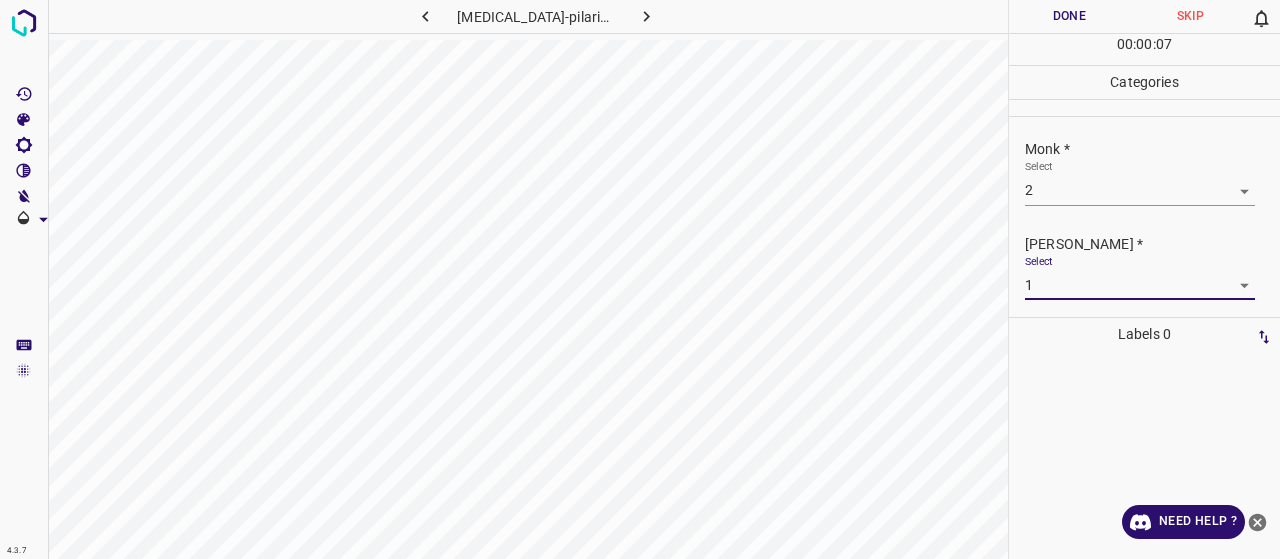 click on "Done" at bounding box center (1069, 16) 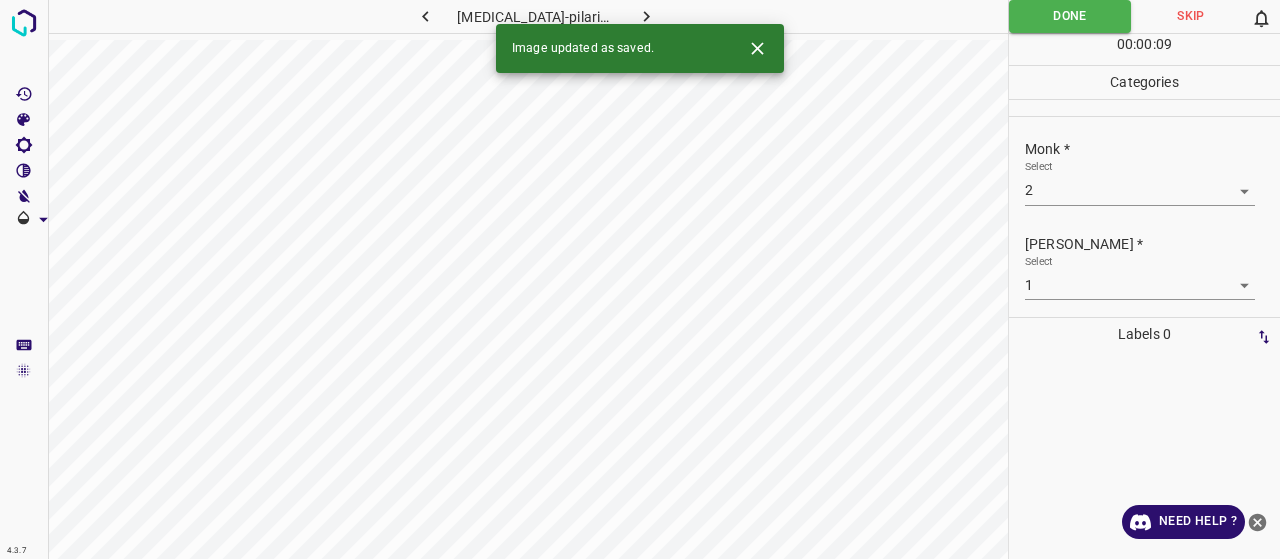 click at bounding box center [647, 16] 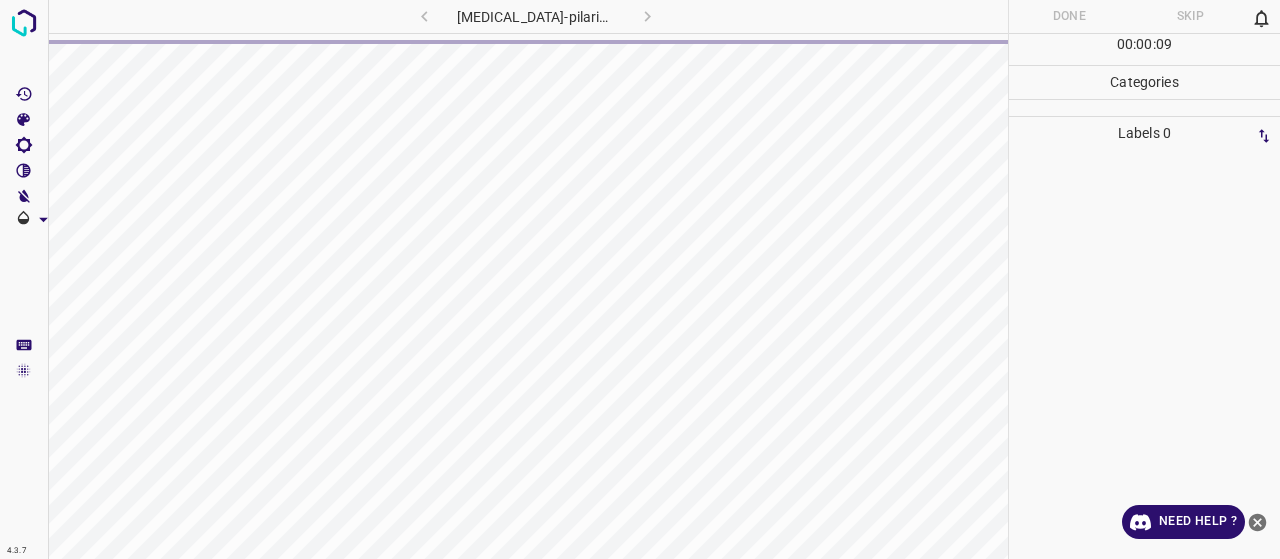 click at bounding box center [1144, 354] 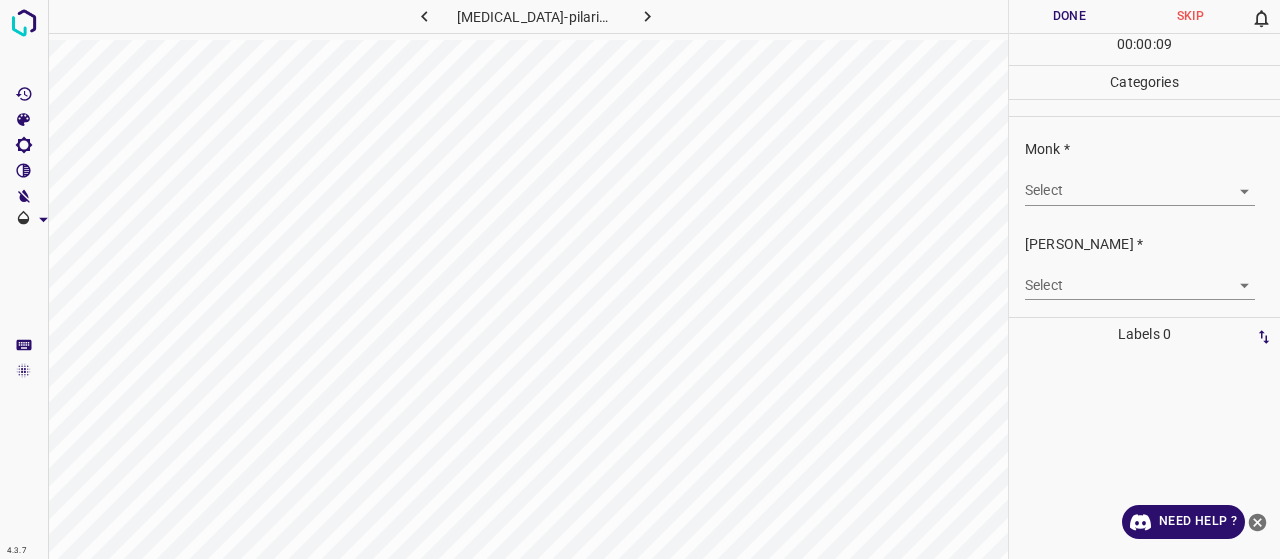 click on "4.3.7 keratosis-pilaris11.jpg Done Skip 0 00   : 00   : 09   Categories Monk *  Select ​  Fitzpatrick *  Select ​ Labels   0 Categories 1 Monk 2  Fitzpatrick Tools Space Change between modes (Draw & Edit) I Auto labeling R Restore zoom M Zoom in N Zoom out Delete Delete selecte label Filters Z Restore filters X Saturation filter C Brightness filter V Contrast filter B Gray scale filter General O Download Need Help ? - Text - Hide - Delete" at bounding box center (640, 279) 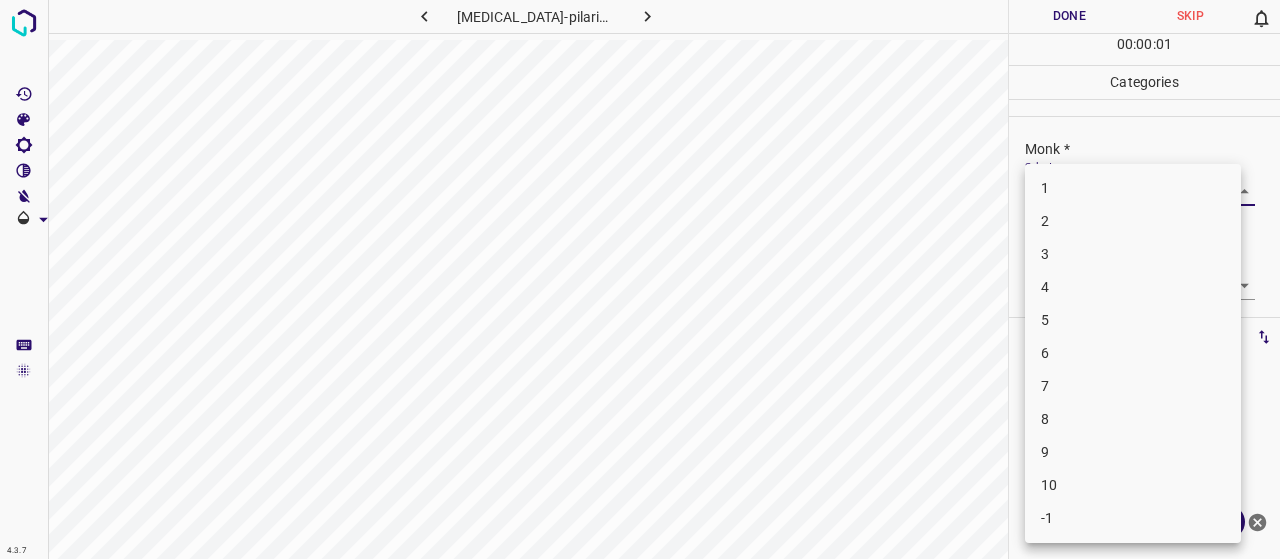 click on "3" at bounding box center (1133, 254) 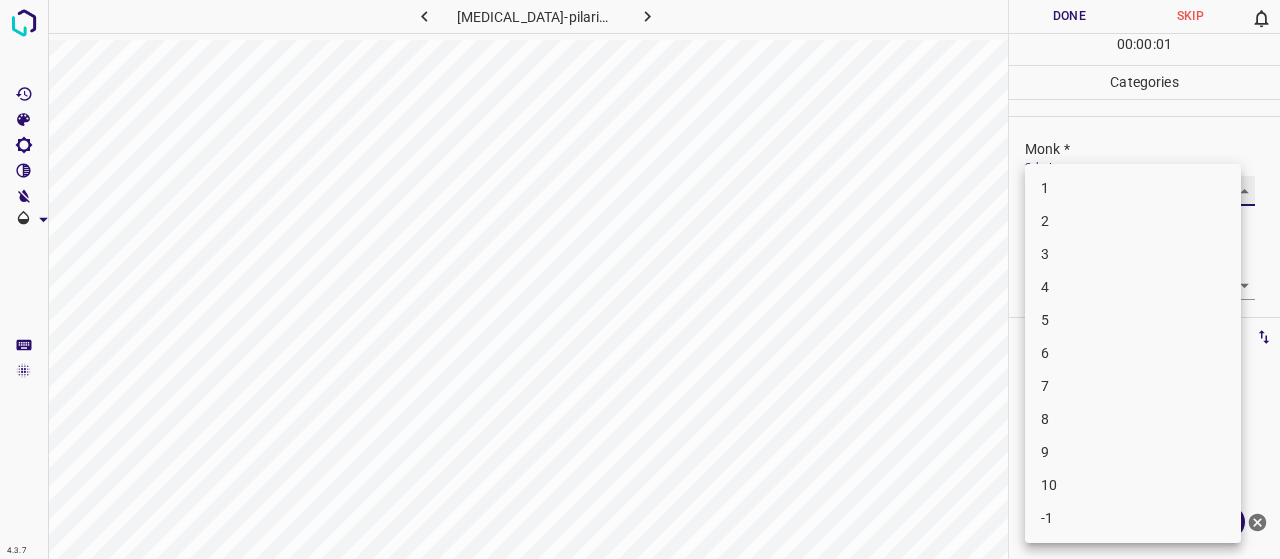 type on "3" 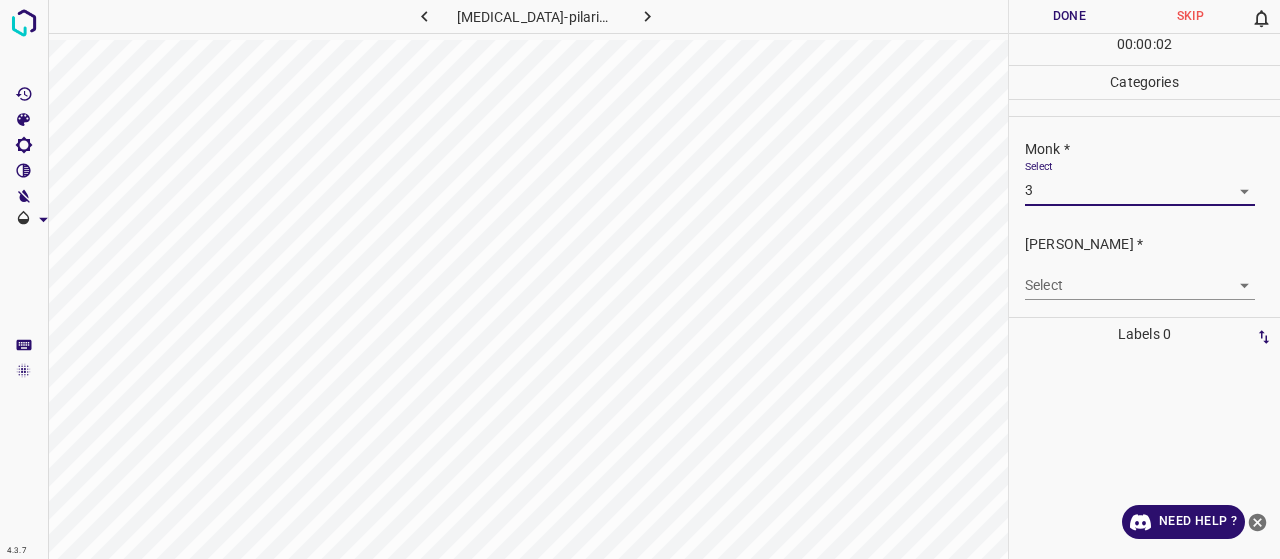 click on "4.3.7 keratosis-pilaris11.jpg Done Skip 0 00   : 00   : 02   Categories Monk *  Select 3 3  Fitzpatrick *  Select ​ Labels   0 Categories 1 Monk 2  Fitzpatrick Tools Space Change between modes (Draw & Edit) I Auto labeling R Restore zoom M Zoom in N Zoom out Delete Delete selecte label Filters Z Restore filters X Saturation filter C Brightness filter V Contrast filter B Gray scale filter General O Download Need Help ? - Text - Hide - Delete" at bounding box center [640, 279] 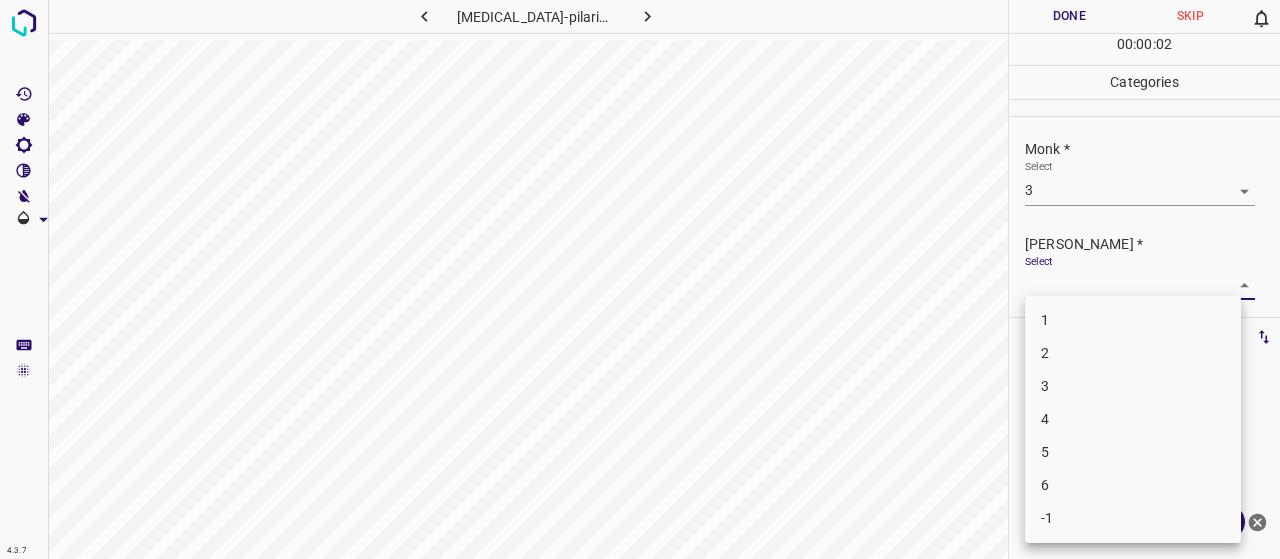 click on "2" at bounding box center [1133, 353] 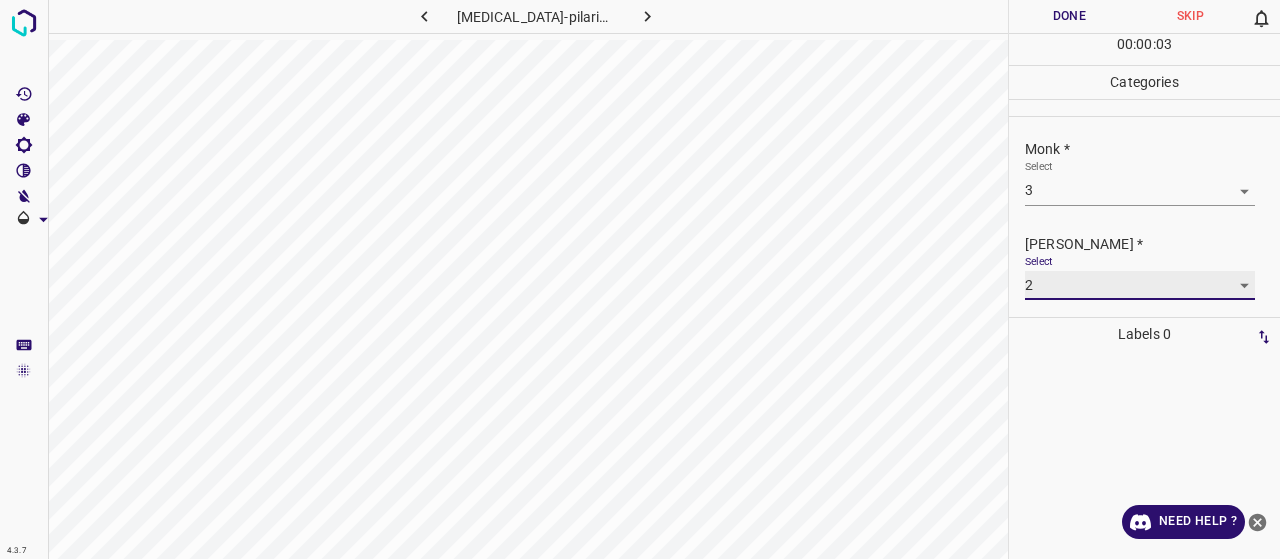 type on "2" 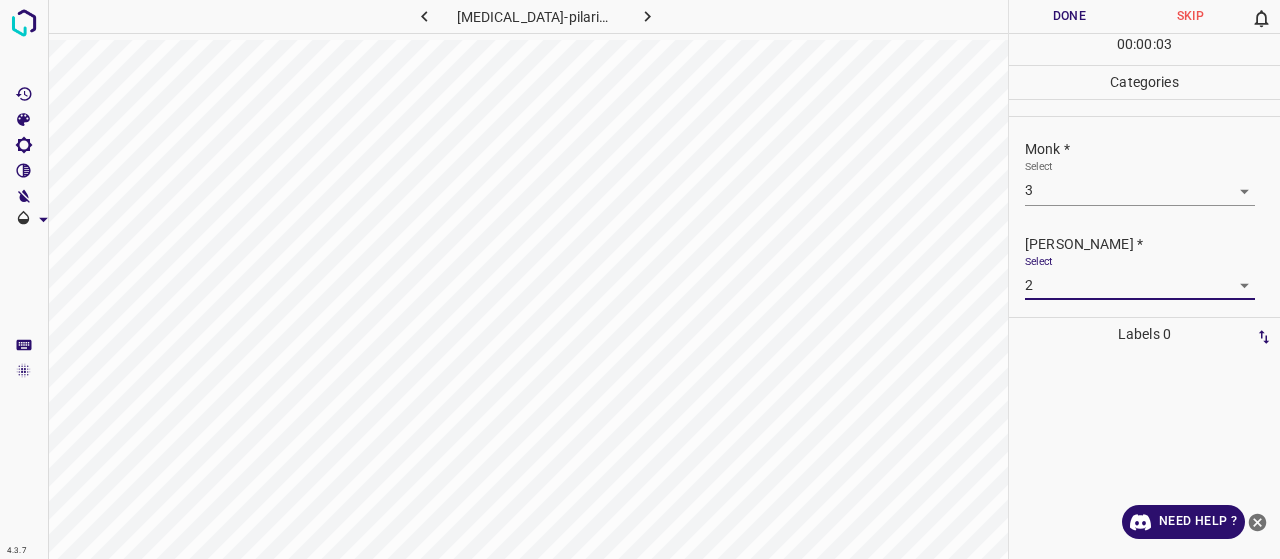click on "Done" at bounding box center [1069, 16] 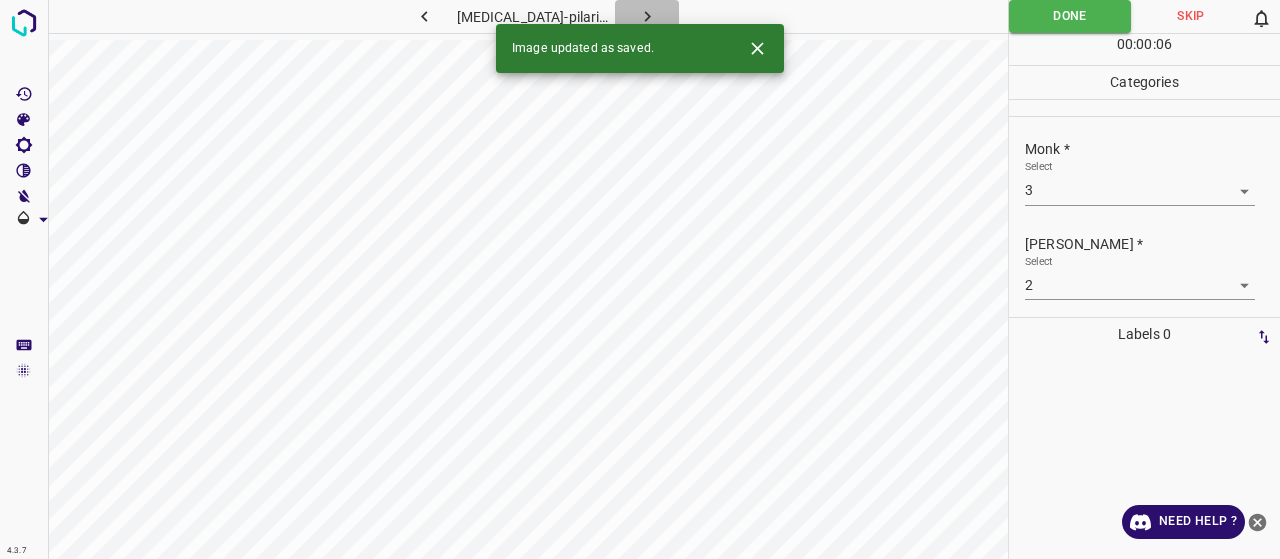 click 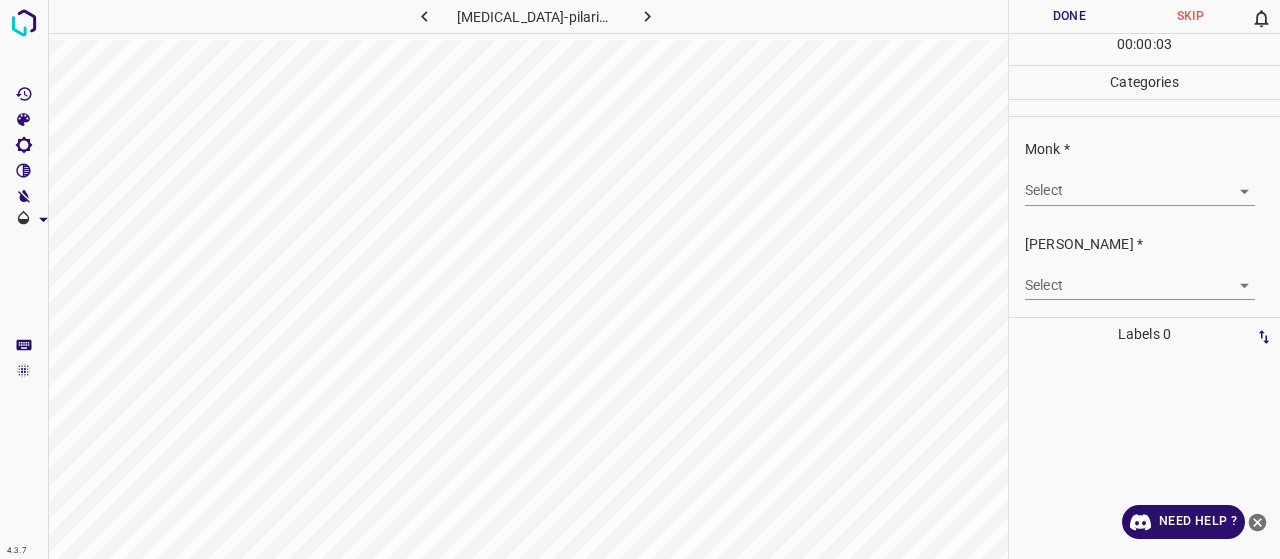 click on "4.3.7 keratosis-pilaris25.jpg Done Skip 0 00   : 00   : 03   Categories Monk *  Select ​  Fitzpatrick *  Select ​ Labels   0 Categories 1 Monk 2  Fitzpatrick Tools Space Change between modes (Draw & Edit) I Auto labeling R Restore zoom M Zoom in N Zoom out Delete Delete selecte label Filters Z Restore filters X Saturation filter C Brightness filter V Contrast filter B Gray scale filter General O Download Need Help ? - Text - Hide - Delete" at bounding box center (640, 279) 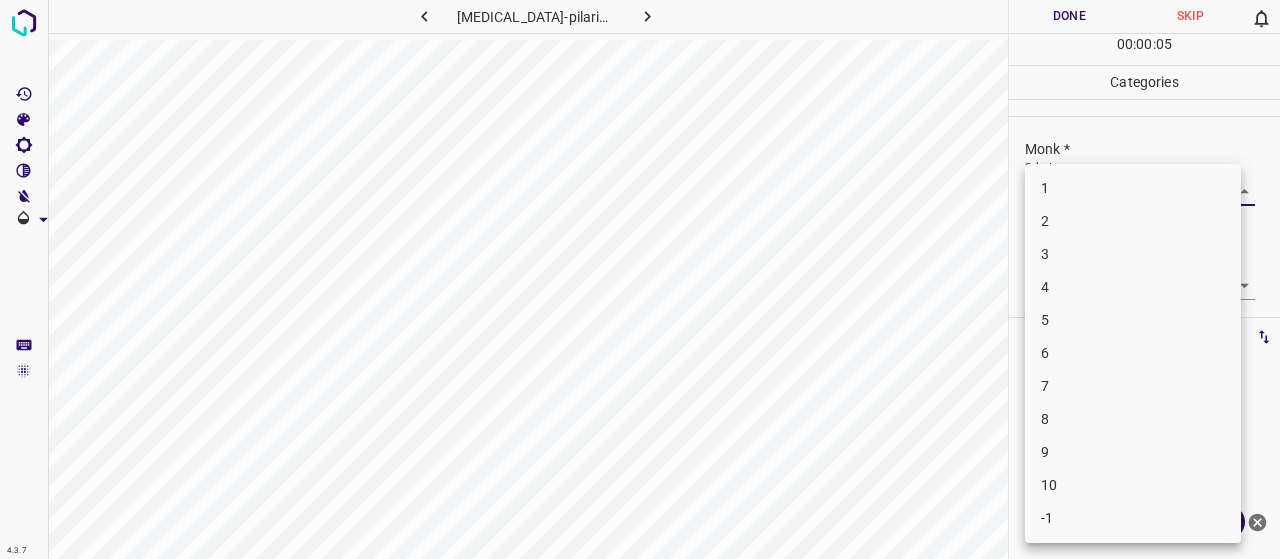 click on "3" at bounding box center (1133, 254) 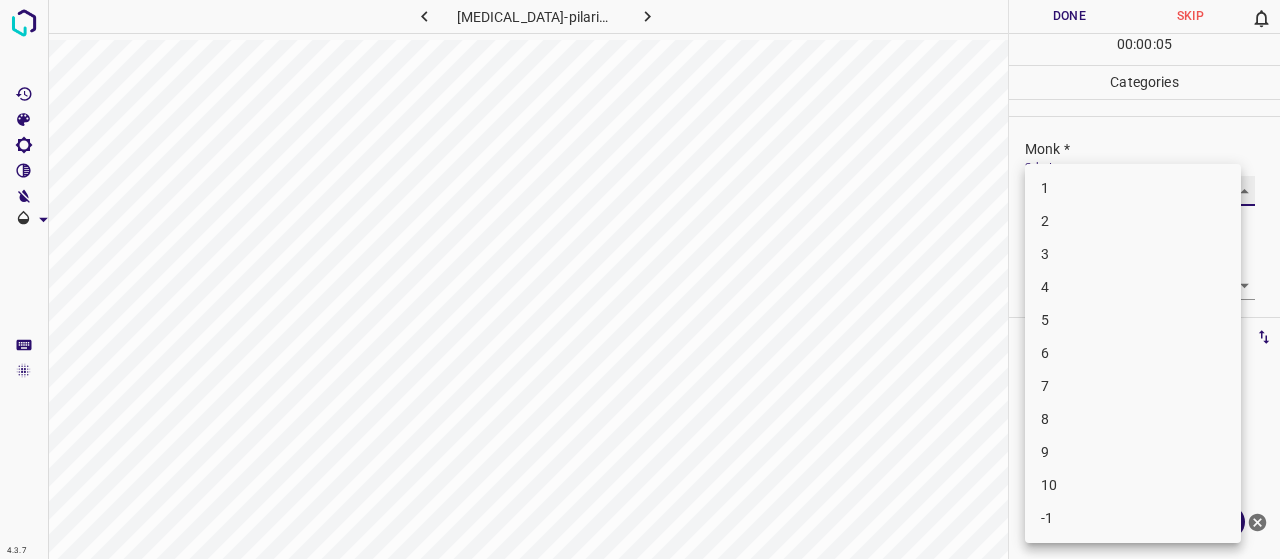 type on "3" 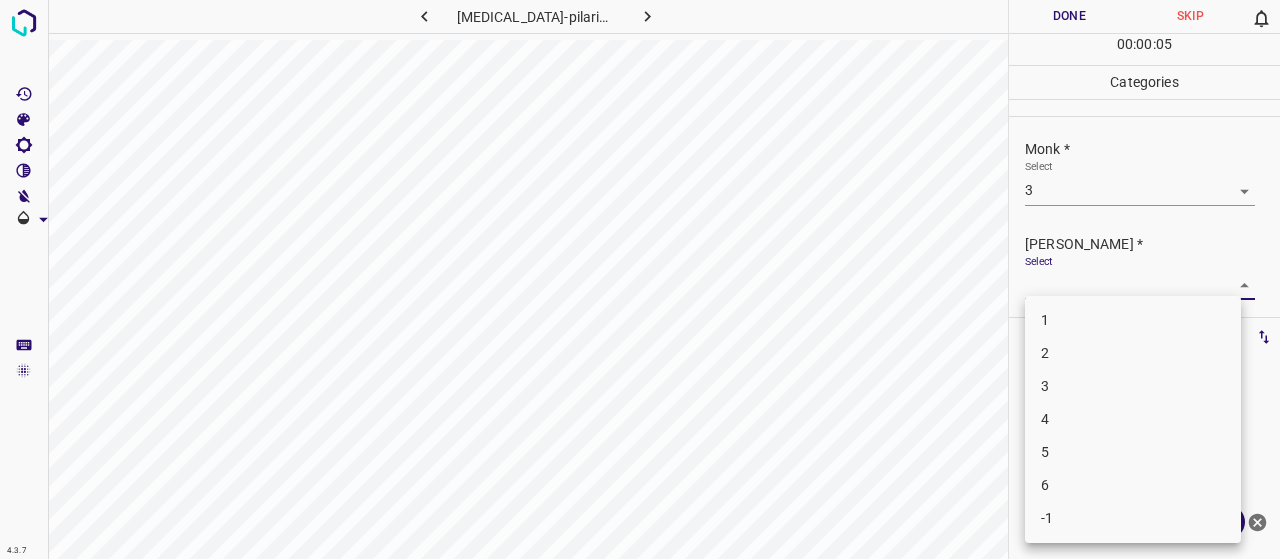 click on "4.3.7 keratosis-pilaris25.jpg Done Skip 0 00   : 00   : 05   Categories Monk *  Select 3 3  Fitzpatrick *  Select ​ Labels   0 Categories 1 Monk 2  Fitzpatrick Tools Space Change between modes (Draw & Edit) I Auto labeling R Restore zoom M Zoom in N Zoom out Delete Delete selecte label Filters Z Restore filters X Saturation filter C Brightness filter V Contrast filter B Gray scale filter General O Download Need Help ? - Text - Hide - Delete 1 2 3 4 5 6 -1" at bounding box center [640, 279] 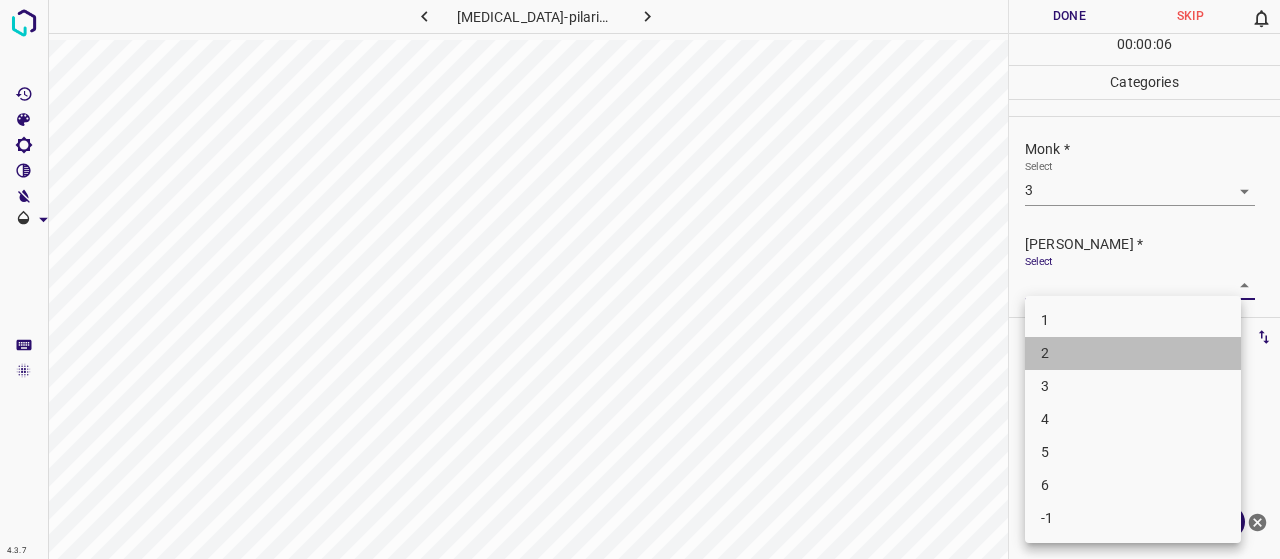 click on "2" at bounding box center (1133, 353) 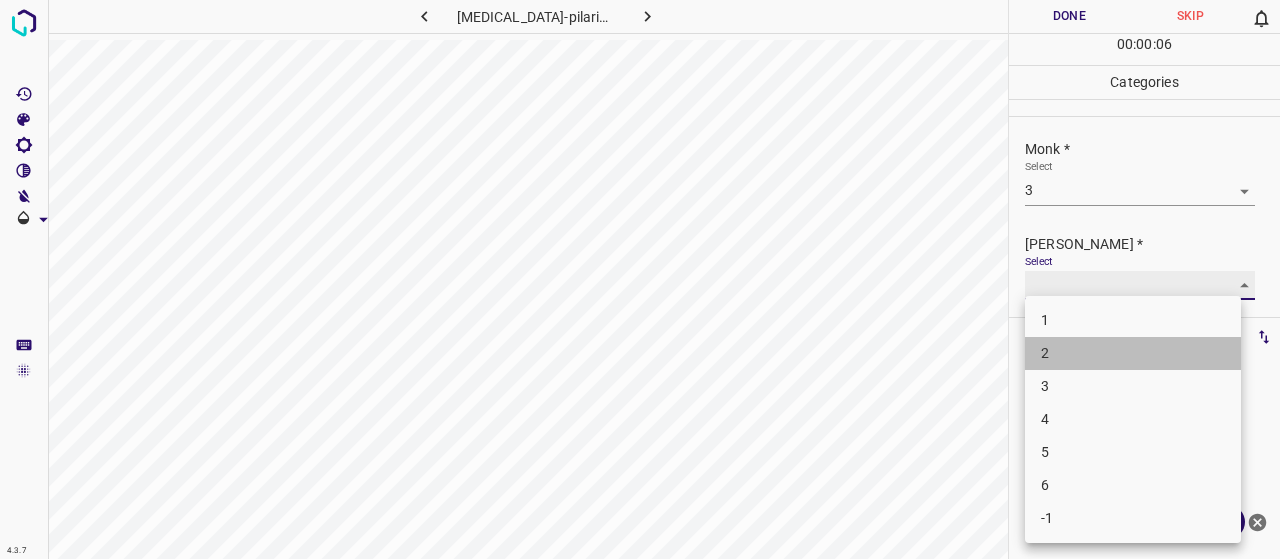 type on "2" 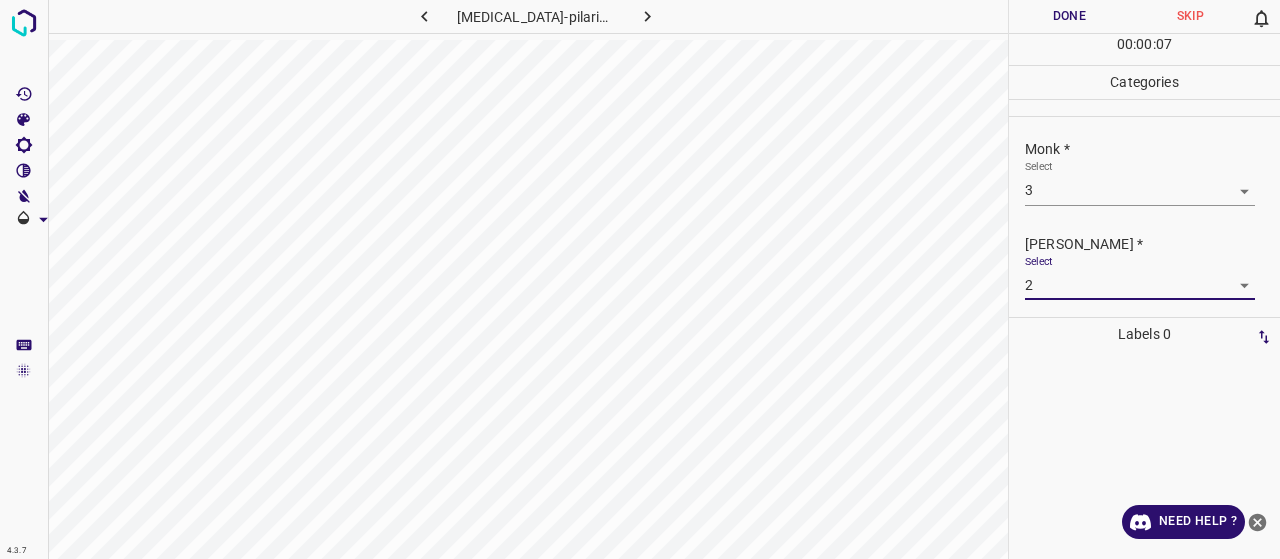 click on "Done" at bounding box center (1069, 16) 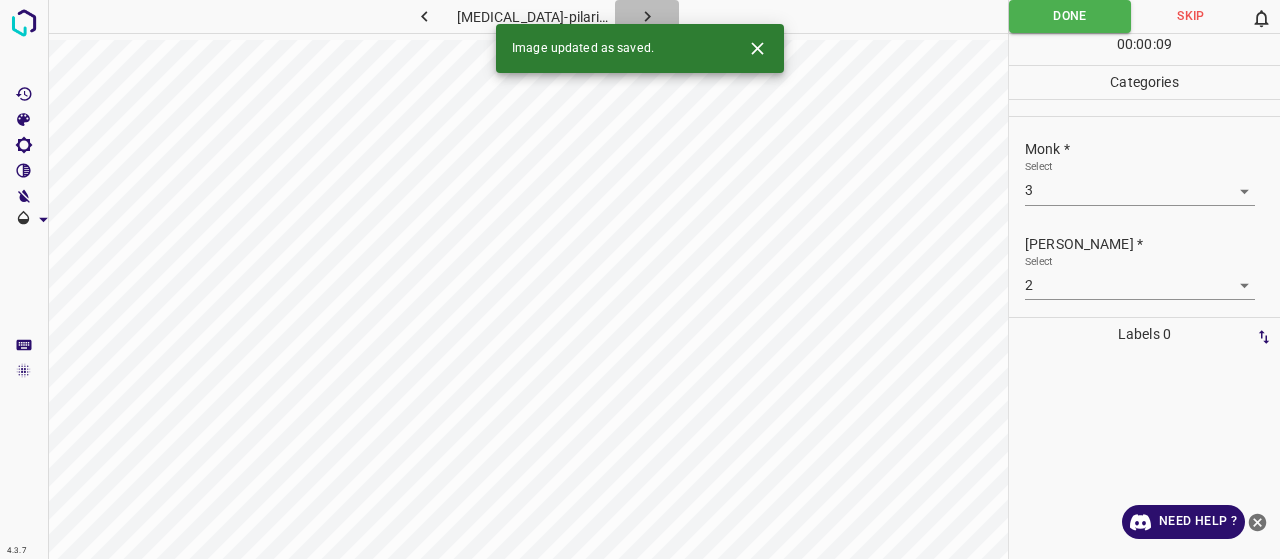 click 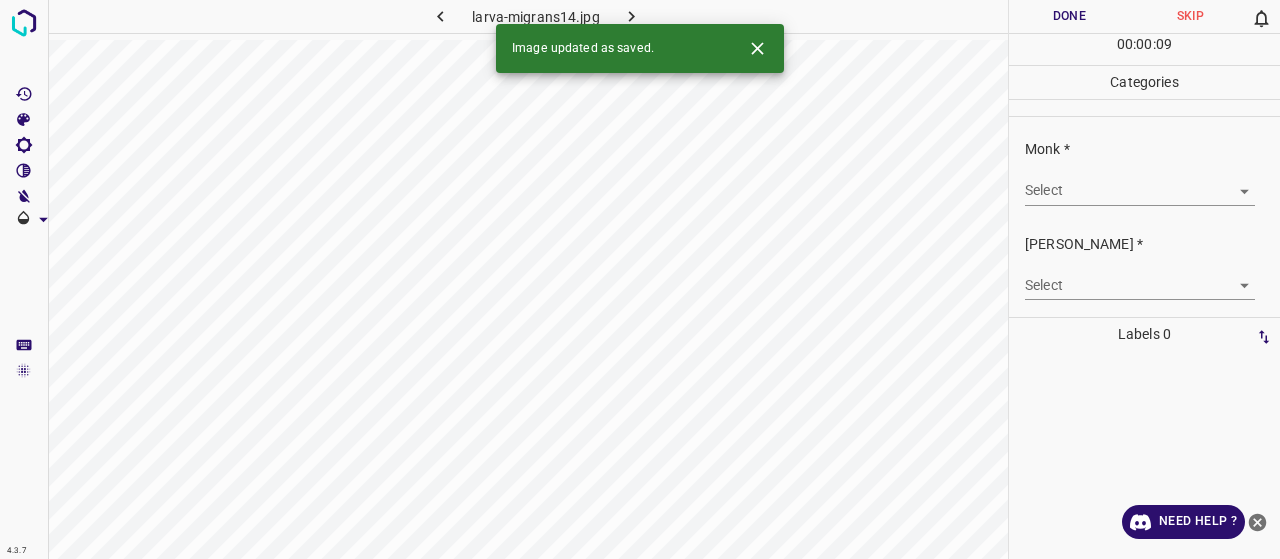 click on "4.3.7 larva-migrans14.jpg Done Skip 0 00   : 00   : 09   Categories Monk *  Select ​  Fitzpatrick *  Select ​ Labels   0 Categories 1 Monk 2  Fitzpatrick Tools Space Change between modes (Draw & Edit) I Auto labeling R Restore zoom M Zoom in N Zoom out Delete Delete selecte label Filters Z Restore filters X Saturation filter C Brightness filter V Contrast filter B Gray scale filter General O Download Image updated as saved. Need Help ? - Text - Hide - Delete" at bounding box center [640, 279] 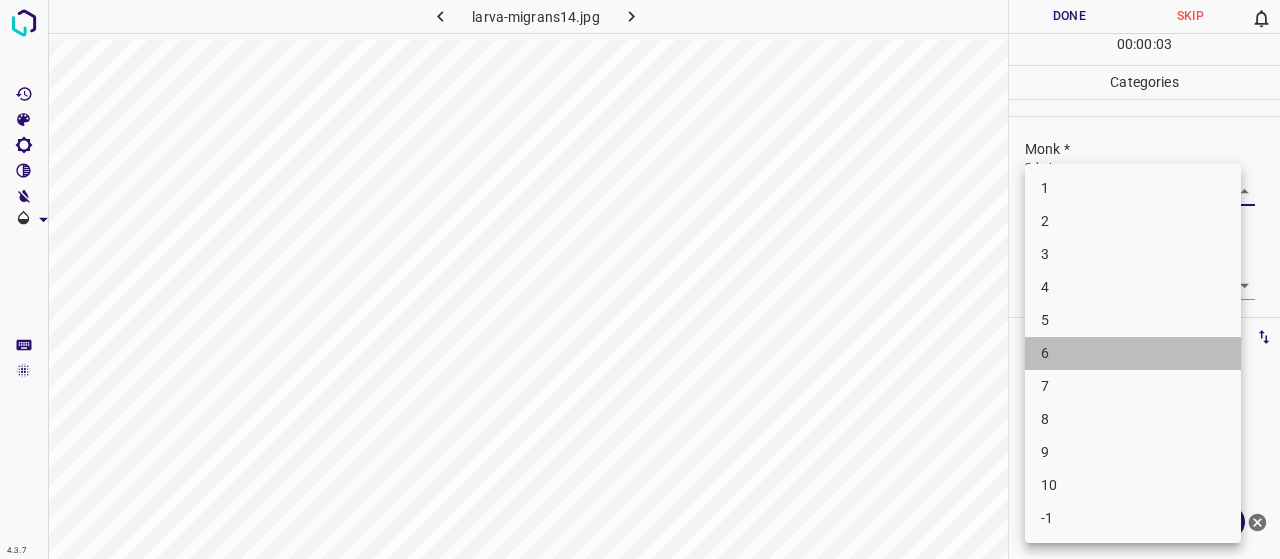 click on "6" at bounding box center [1133, 353] 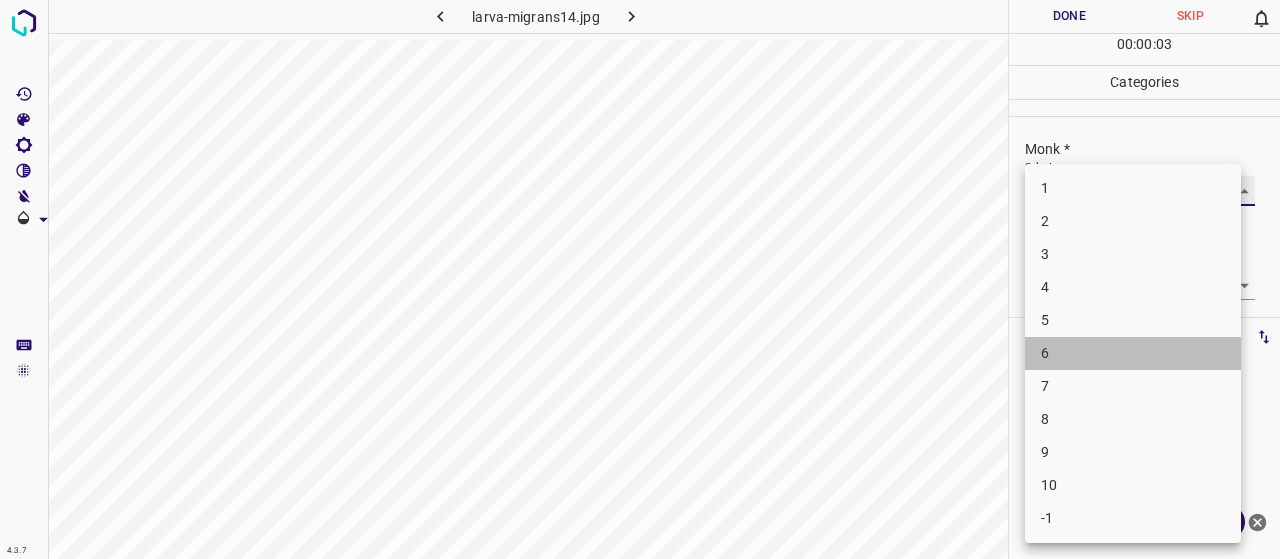 type on "6" 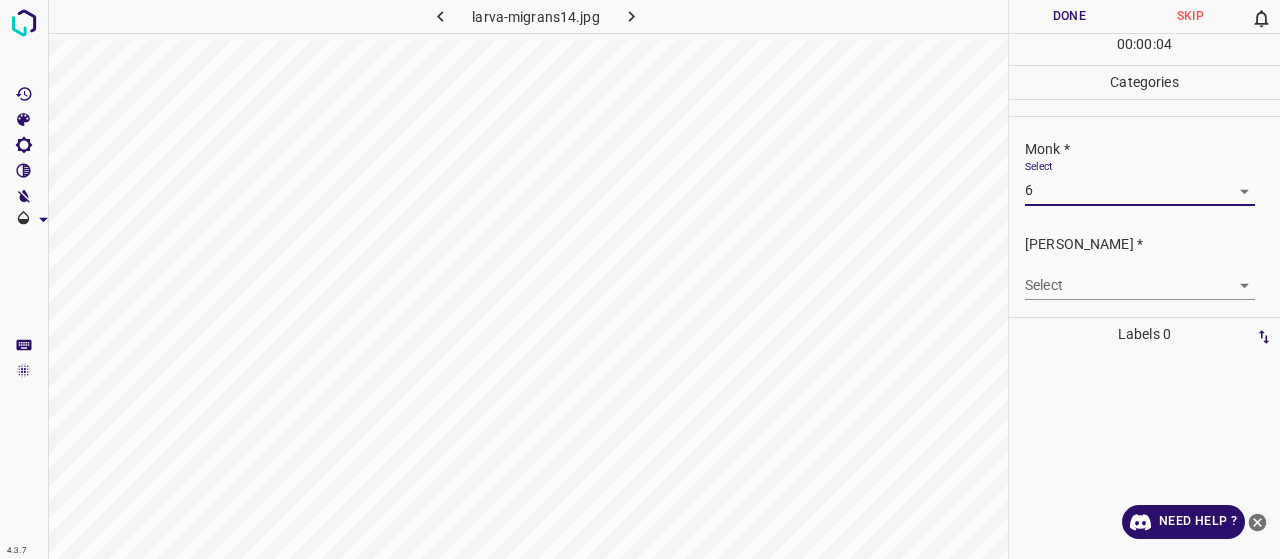 click on "4.3.7 larva-migrans14.jpg Done Skip 0 00   : 00   : 04   Categories Monk *  Select 6 6  Fitzpatrick *  Select ​ Labels   0 Categories 1 Monk 2  Fitzpatrick Tools Space Change between modes (Draw & Edit) I Auto labeling R Restore zoom M Zoom in N Zoom out Delete Delete selecte label Filters Z Restore filters X Saturation filter C Brightness filter V Contrast filter B Gray scale filter General O Download Need Help ? - Text - Hide - Delete" at bounding box center [640, 279] 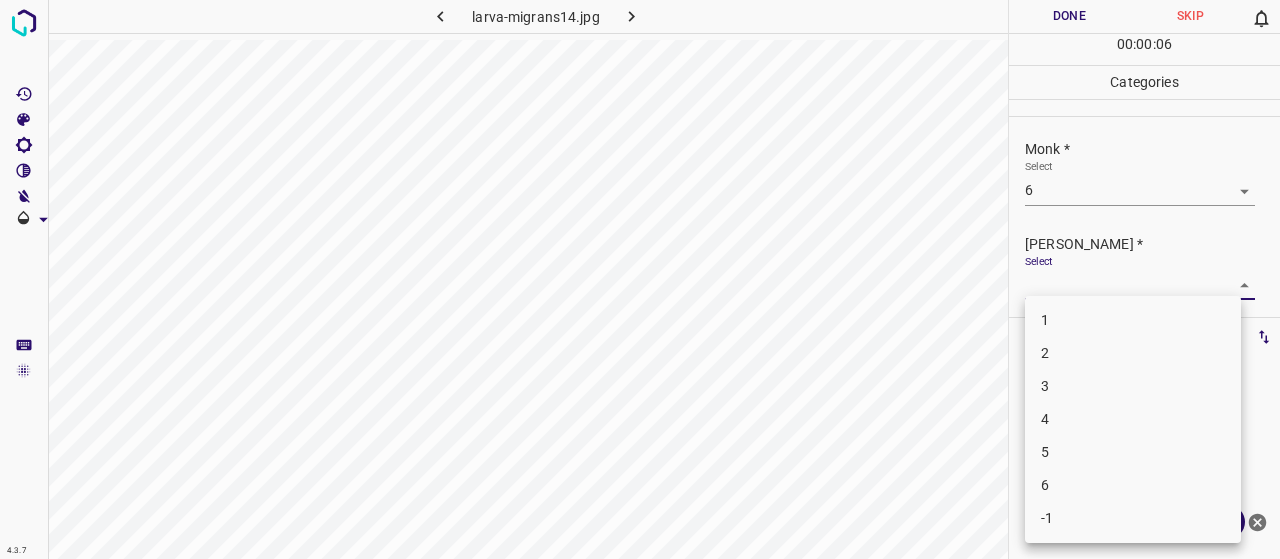 click on "4" at bounding box center [1133, 419] 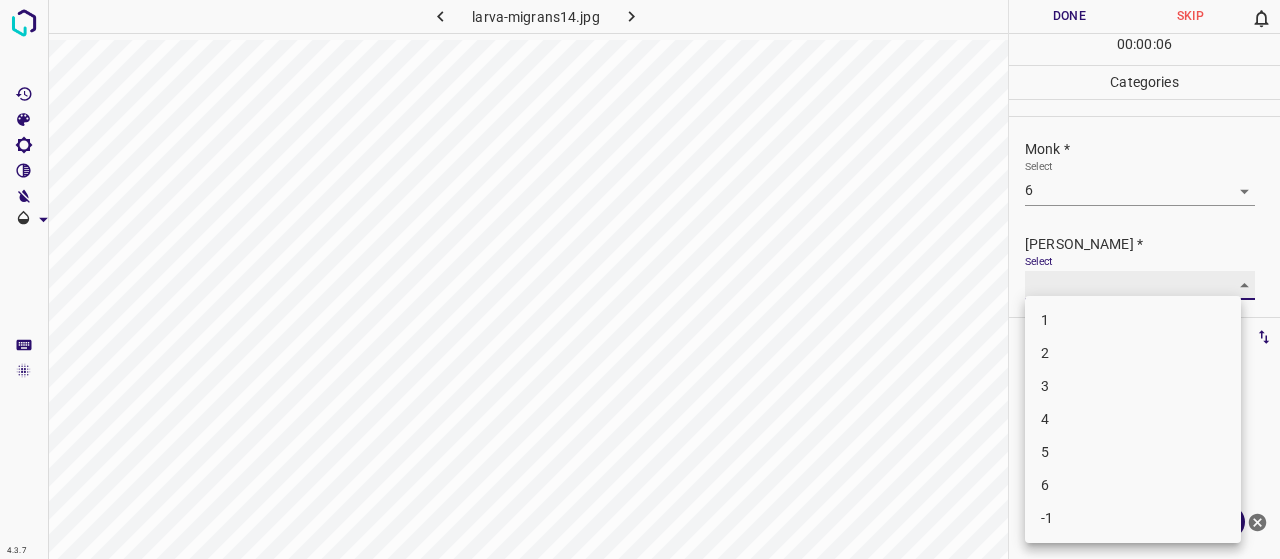 type on "4" 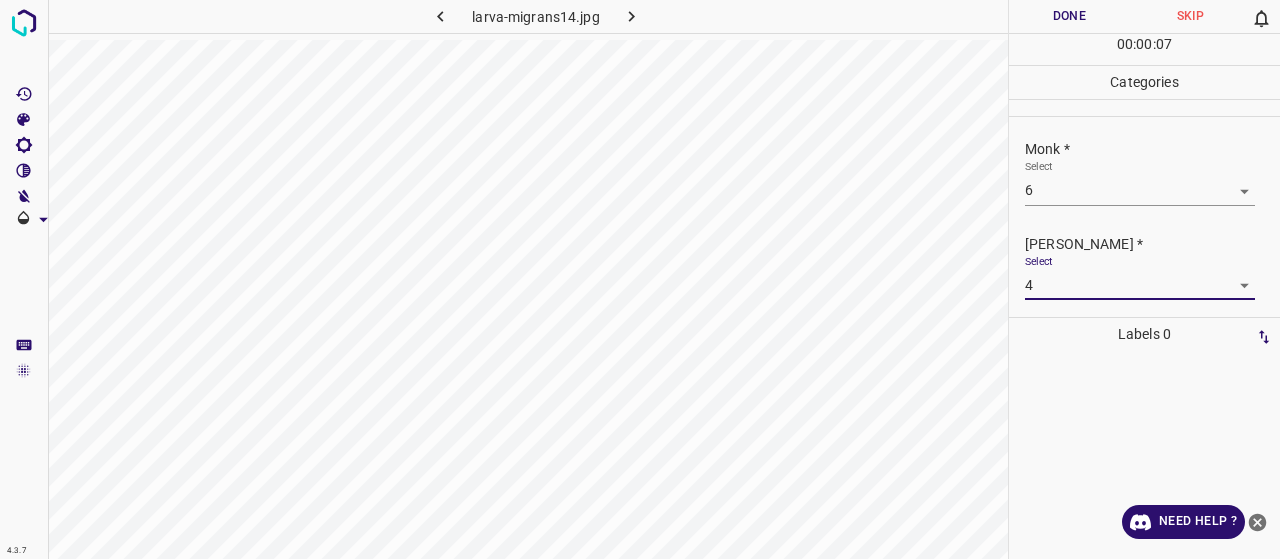 click on "Done" at bounding box center [1069, 16] 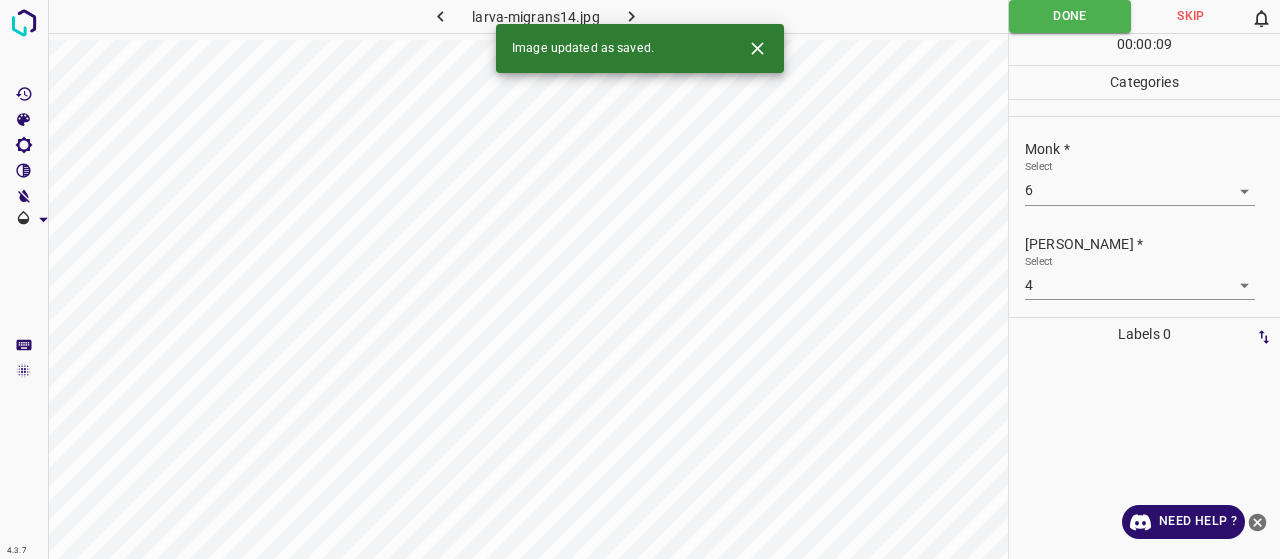click on "4.3.7 larva-migrans14.jpg Done Skip 0 00   : 00   : 09   Categories Monk *  Select 6 6  Fitzpatrick *  Select 4 4 Labels   0 Categories 1 Monk 2  Fitzpatrick Tools Space Change between modes (Draw & Edit) I Auto labeling R Restore zoom M Zoom in N Zoom out Delete Delete selecte label Filters Z Restore filters X Saturation filter C Brightness filter V Contrast filter B Gray scale filter General O Download Image updated as saved. Need Help ?" at bounding box center (640, 279) 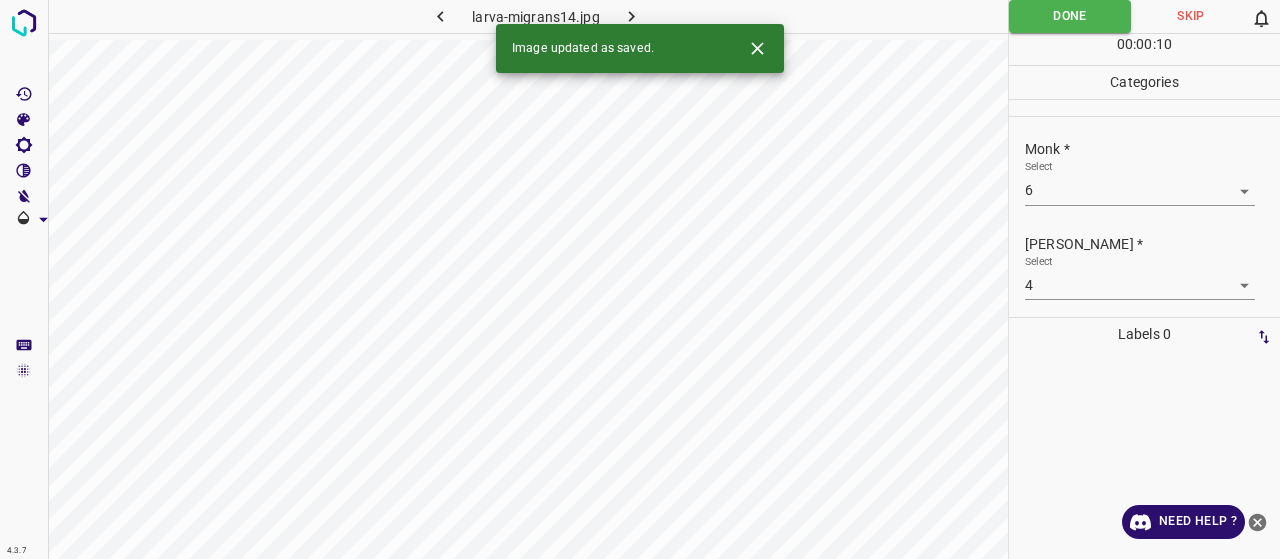 click at bounding box center (632, 16) 